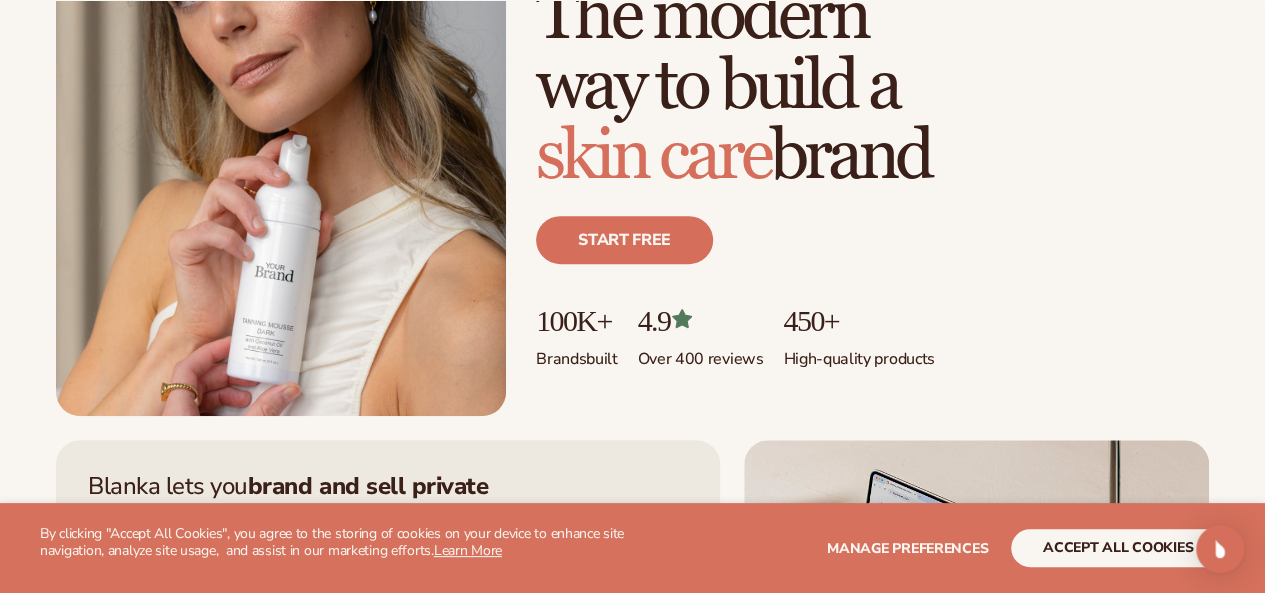 scroll, scrollTop: 300, scrollLeft: 0, axis: vertical 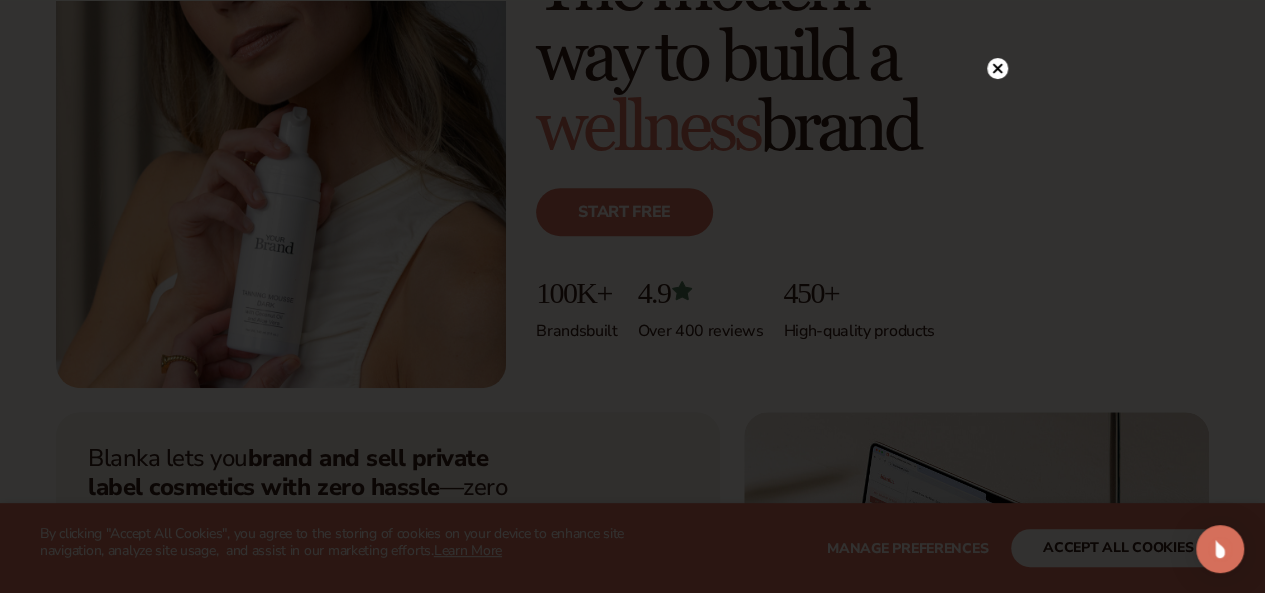 click 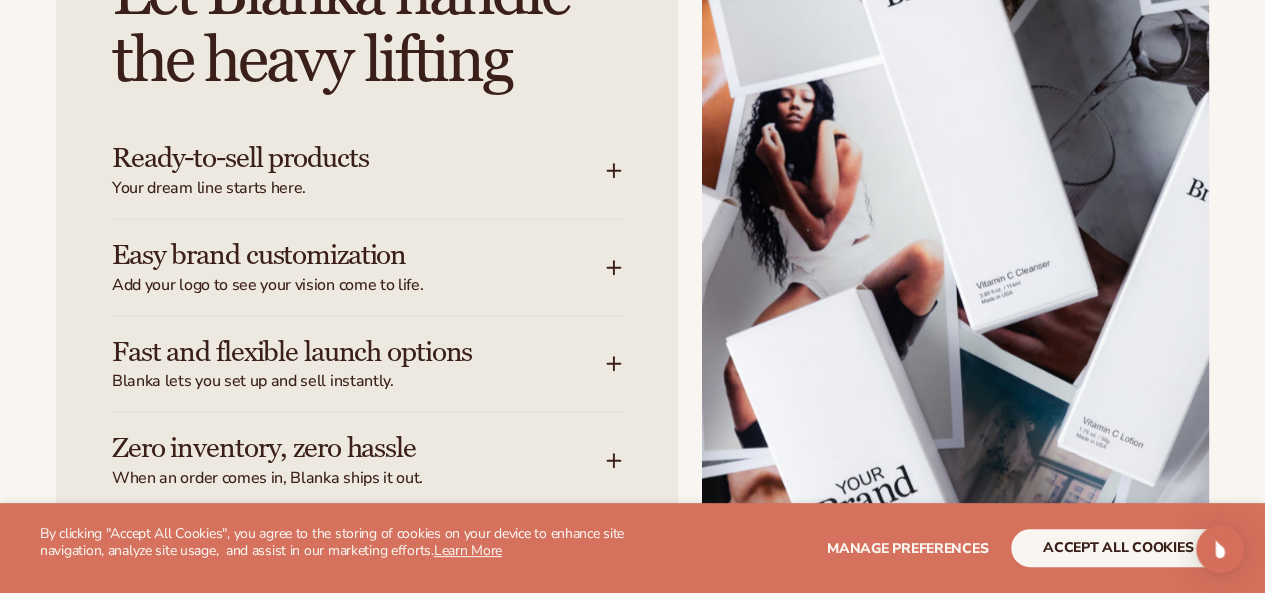 scroll, scrollTop: 2400, scrollLeft: 0, axis: vertical 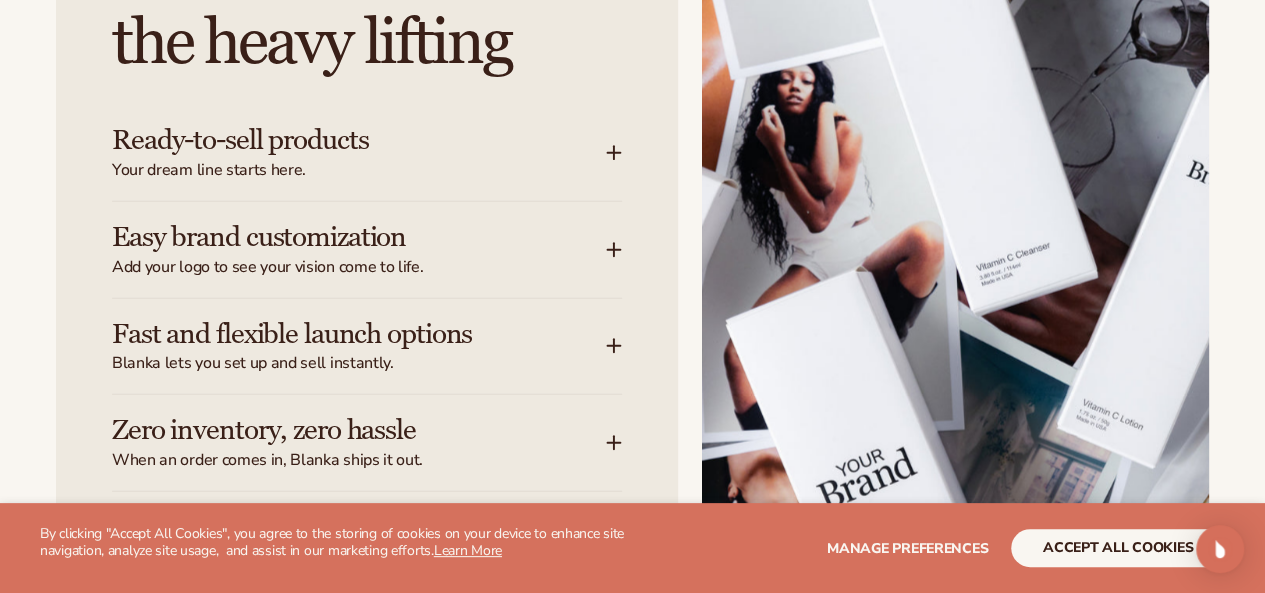 click on "Ready-to-sell products
Your dream line starts here." at bounding box center [359, 153] 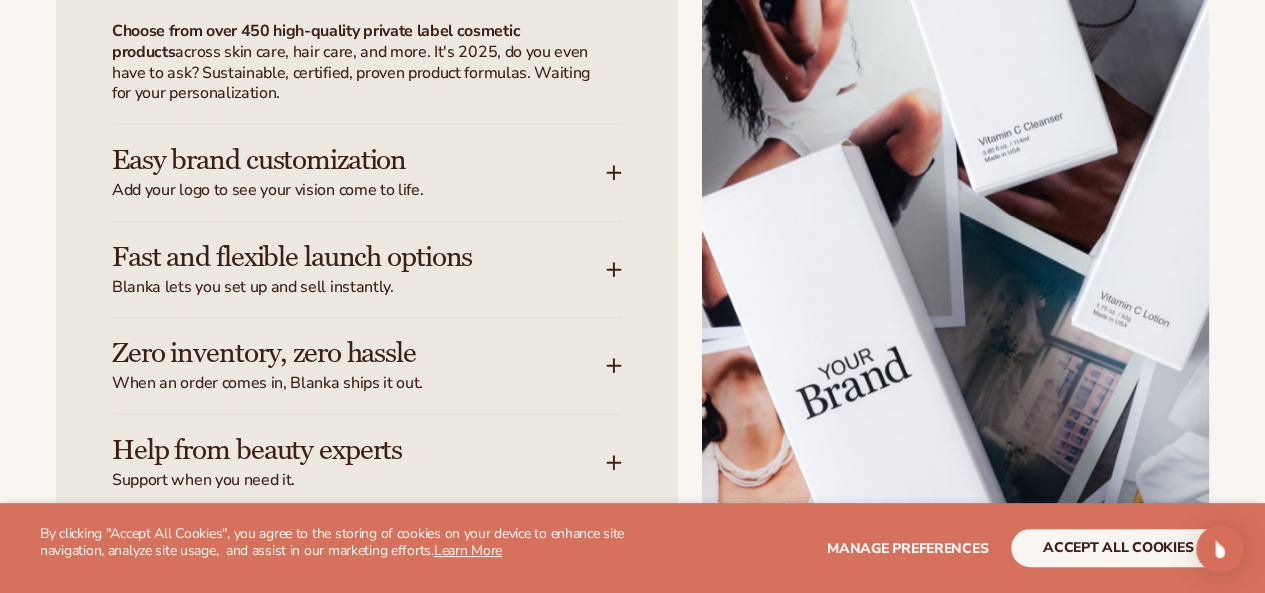 scroll, scrollTop: 2600, scrollLeft: 0, axis: vertical 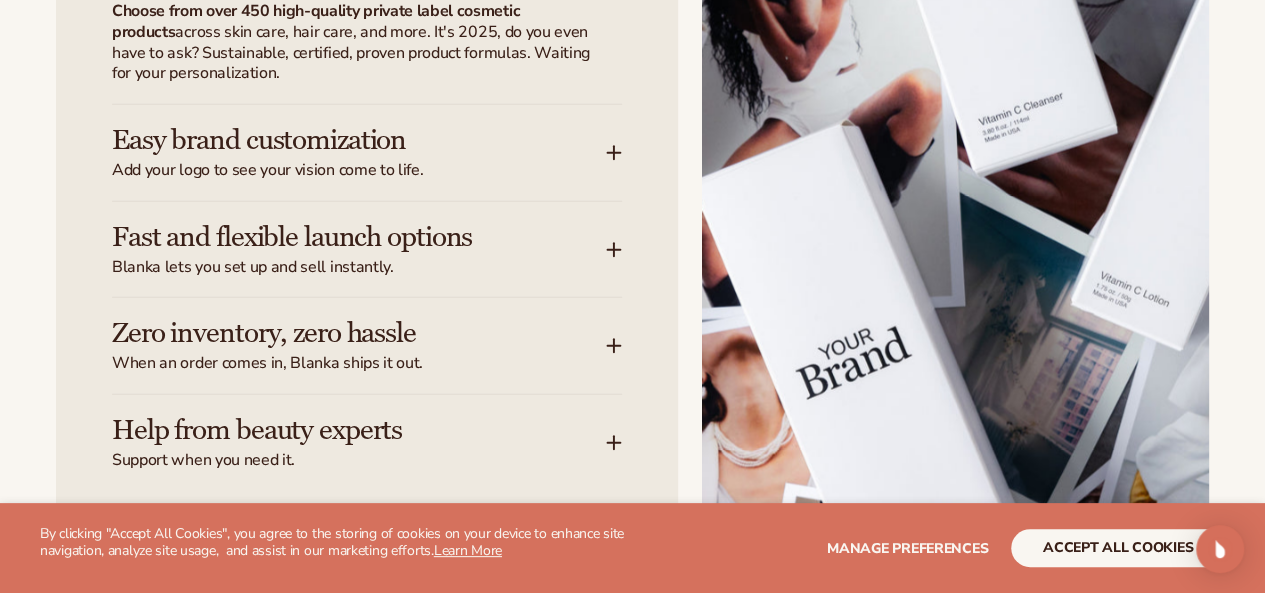 click 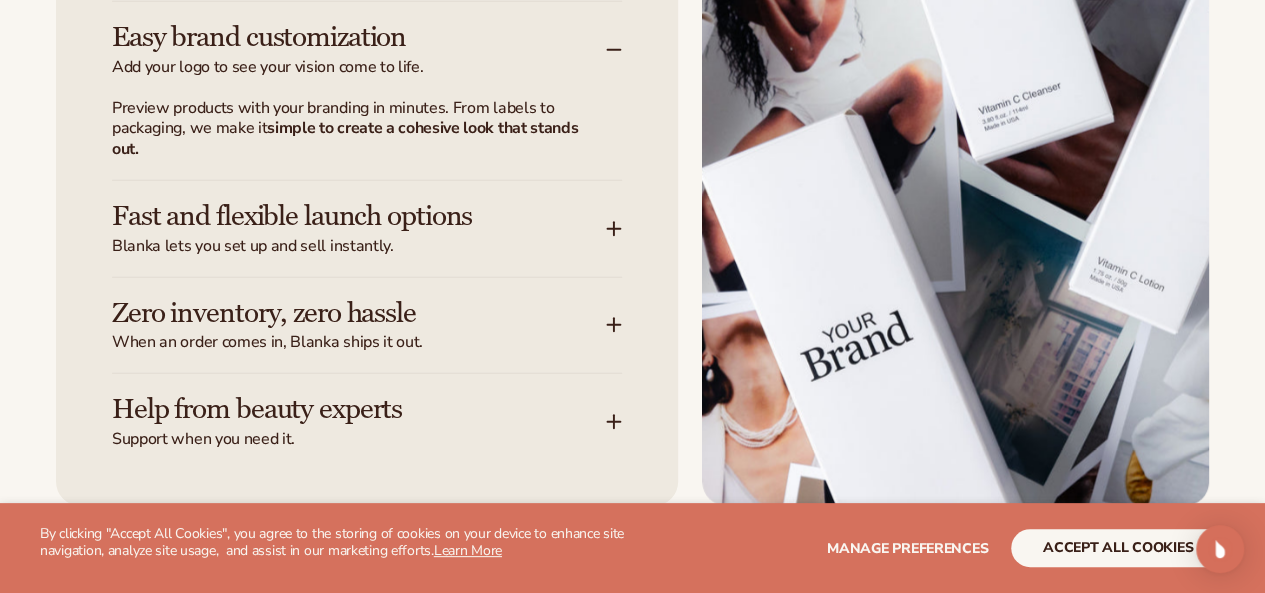 click on "Fast and flexible launch options
Blanka lets you set up and sell instantly." at bounding box center [359, 229] 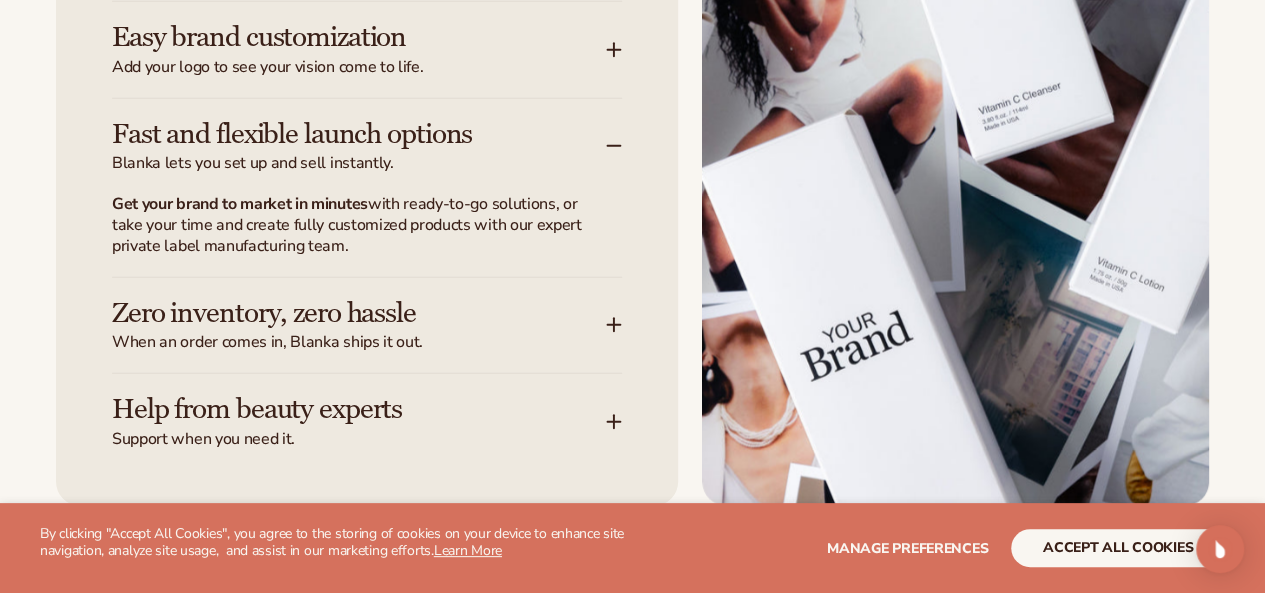scroll, scrollTop: 2700, scrollLeft: 0, axis: vertical 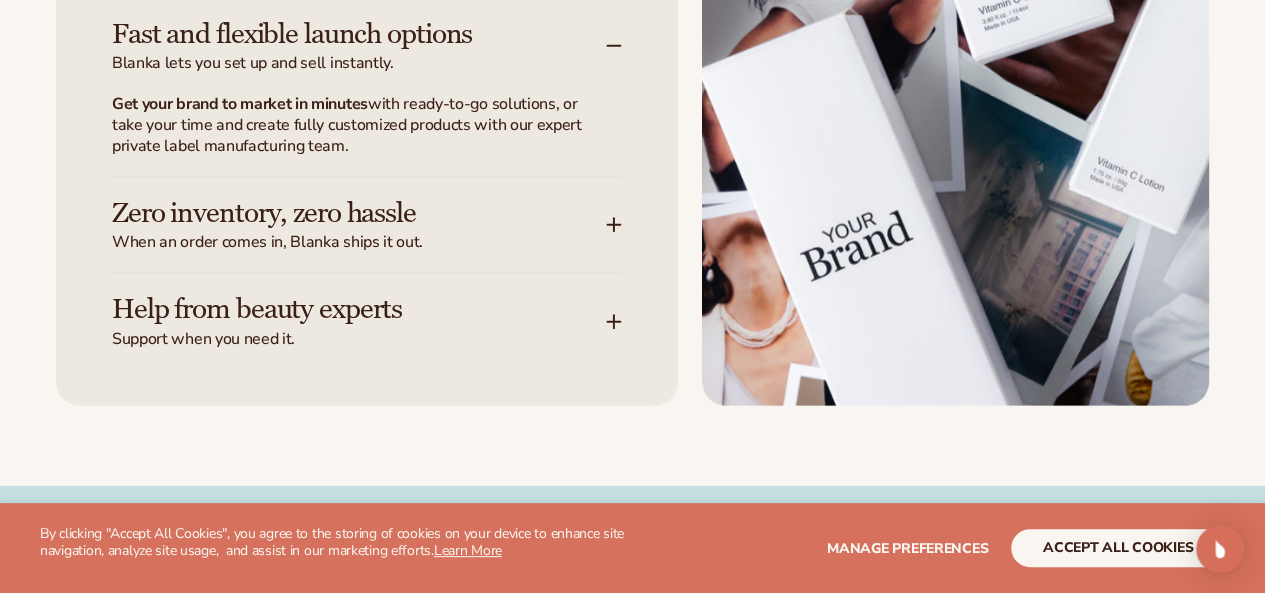 click on "When an order comes in, Blanka ships it out." at bounding box center (359, 242) 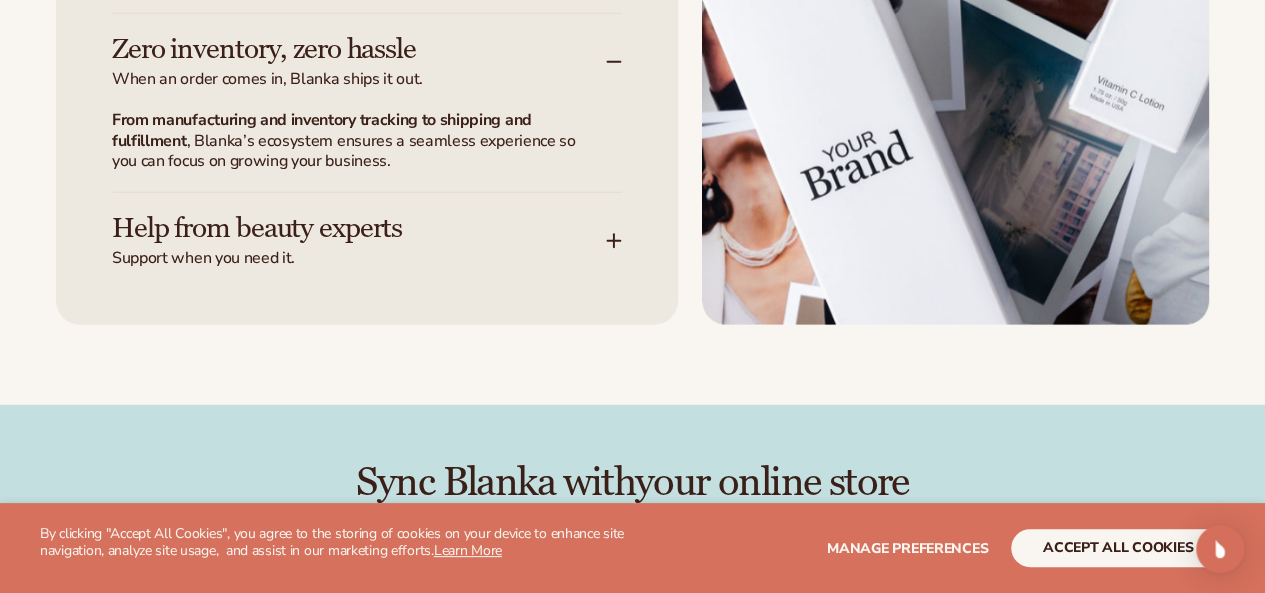 scroll, scrollTop: 2800, scrollLeft: 0, axis: vertical 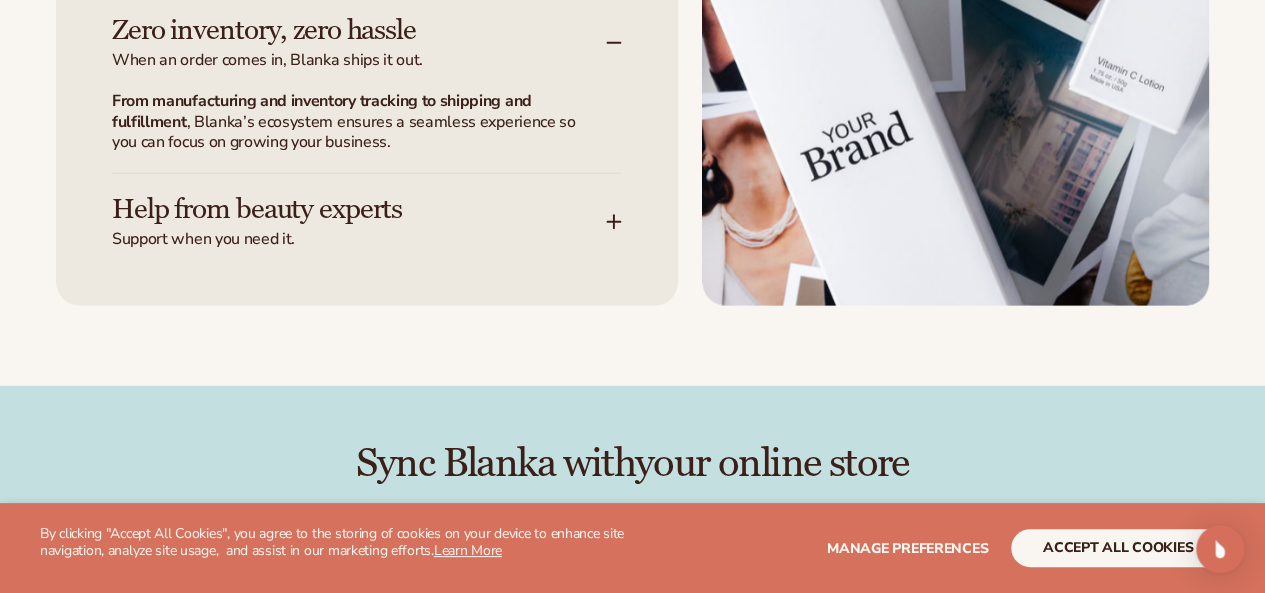 click 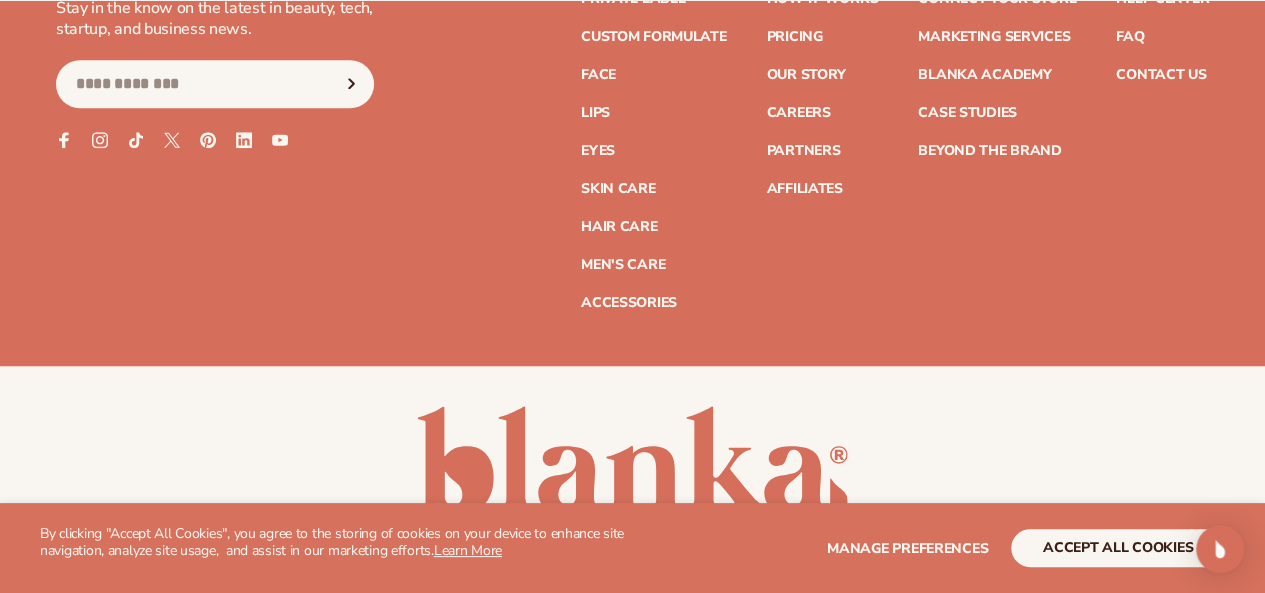 scroll, scrollTop: 8300, scrollLeft: 0, axis: vertical 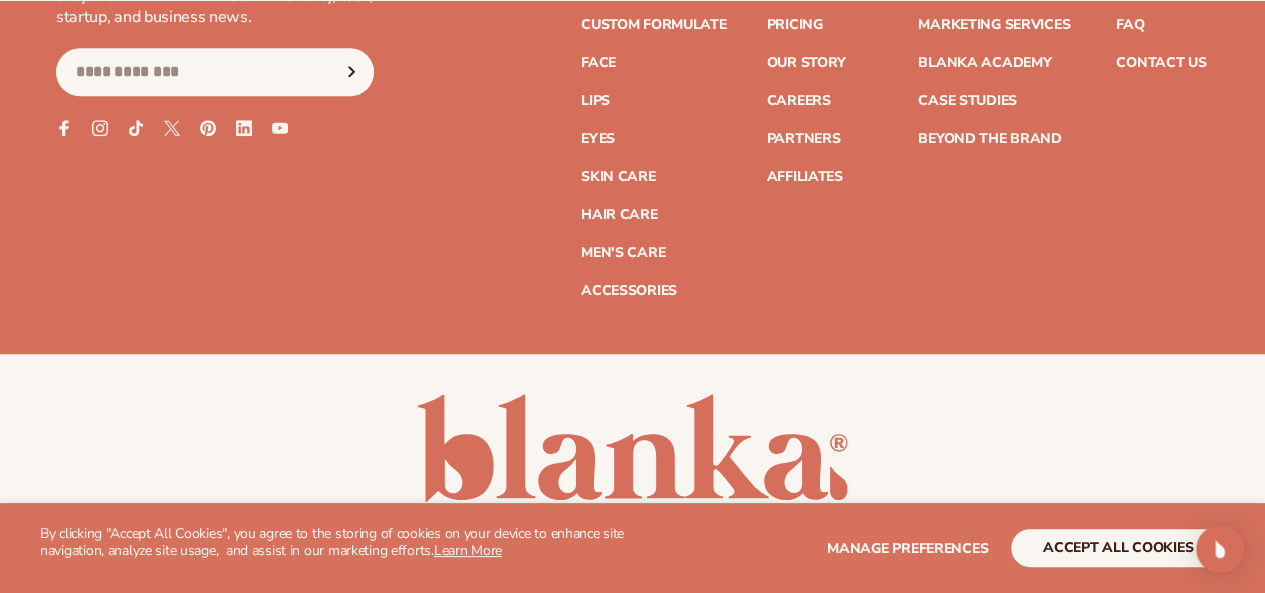 click on "Eyes" at bounding box center (598, 139) 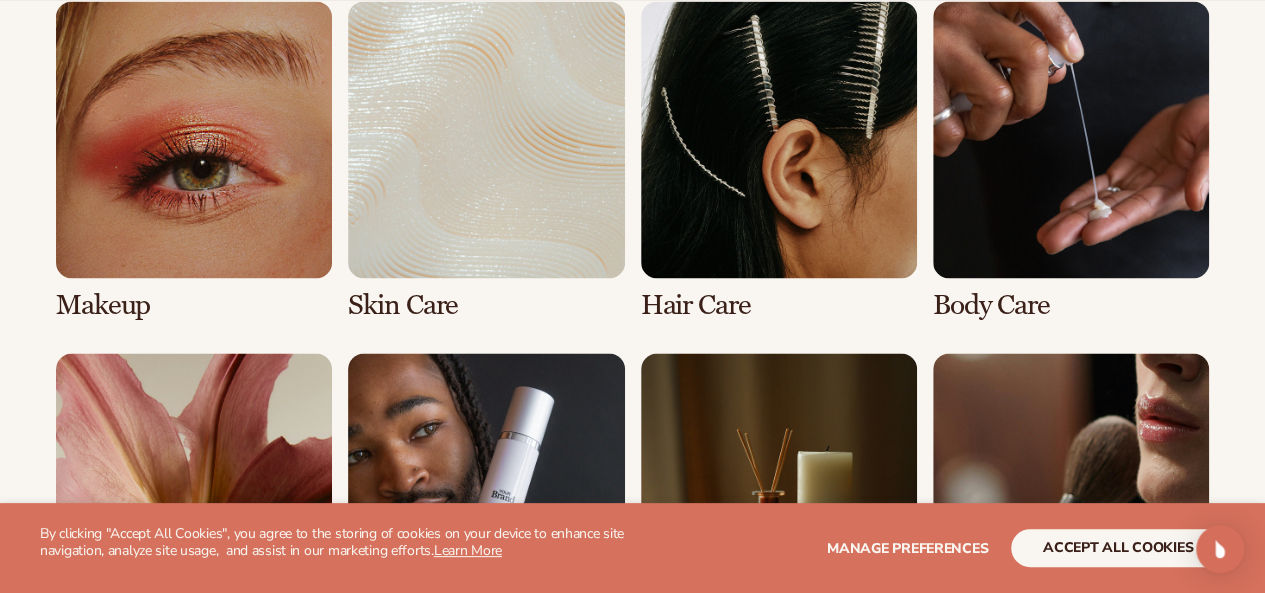 scroll, scrollTop: 1700, scrollLeft: 0, axis: vertical 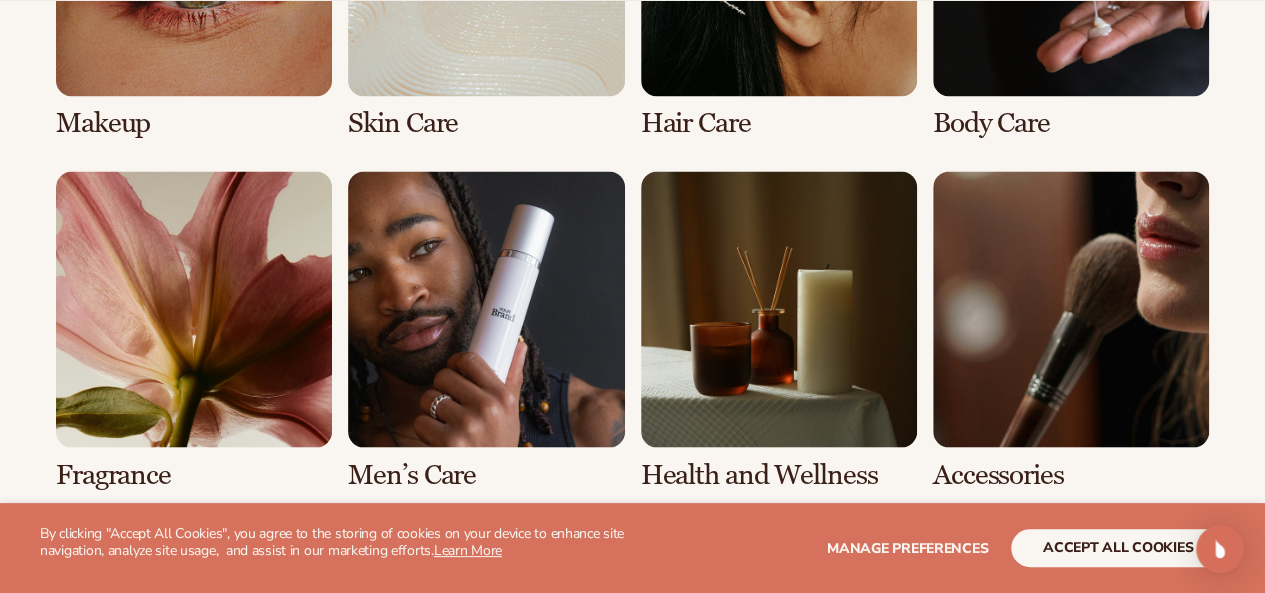 click at bounding box center [194, -22] 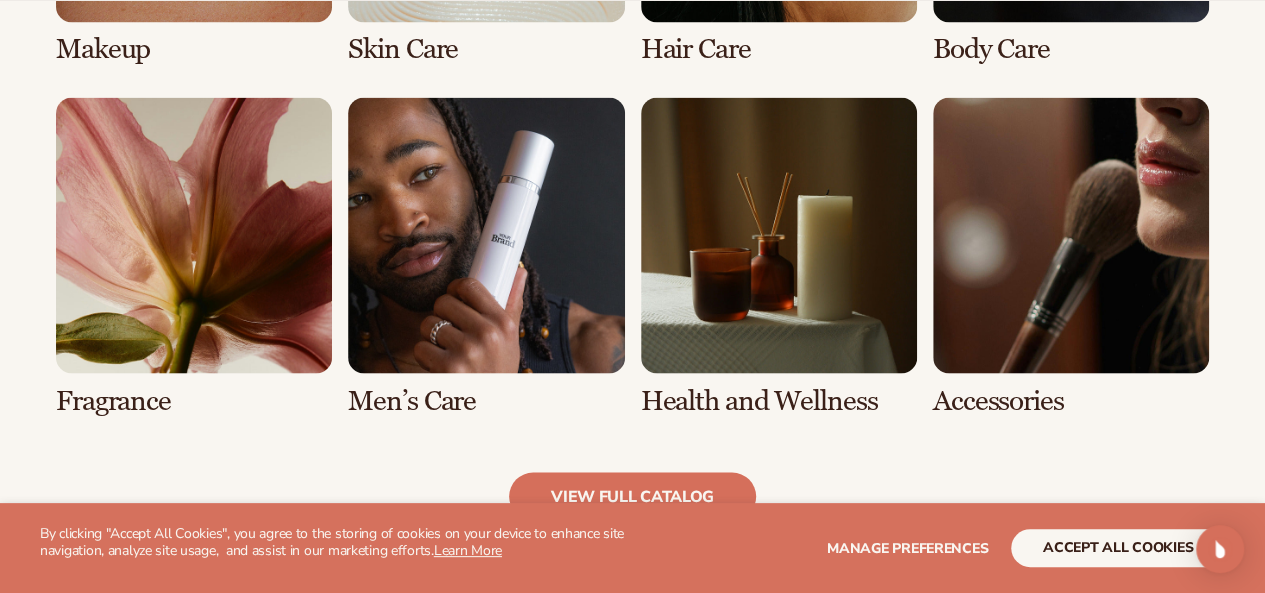 scroll, scrollTop: 1900, scrollLeft: 0, axis: vertical 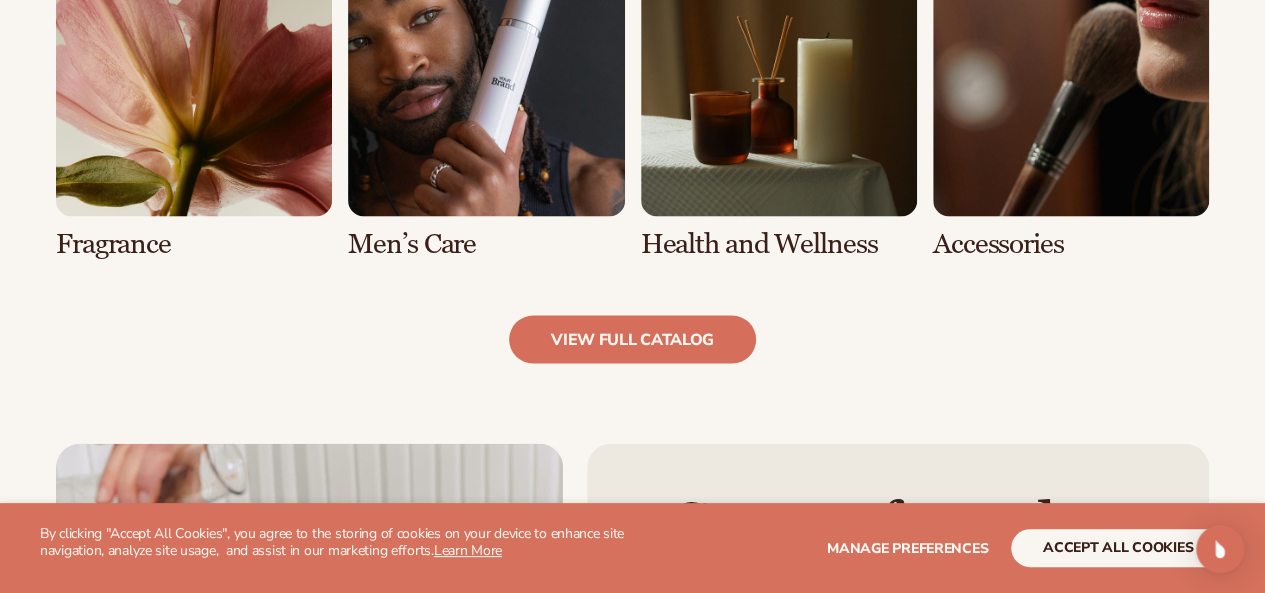 click at bounding box center [194, 100] 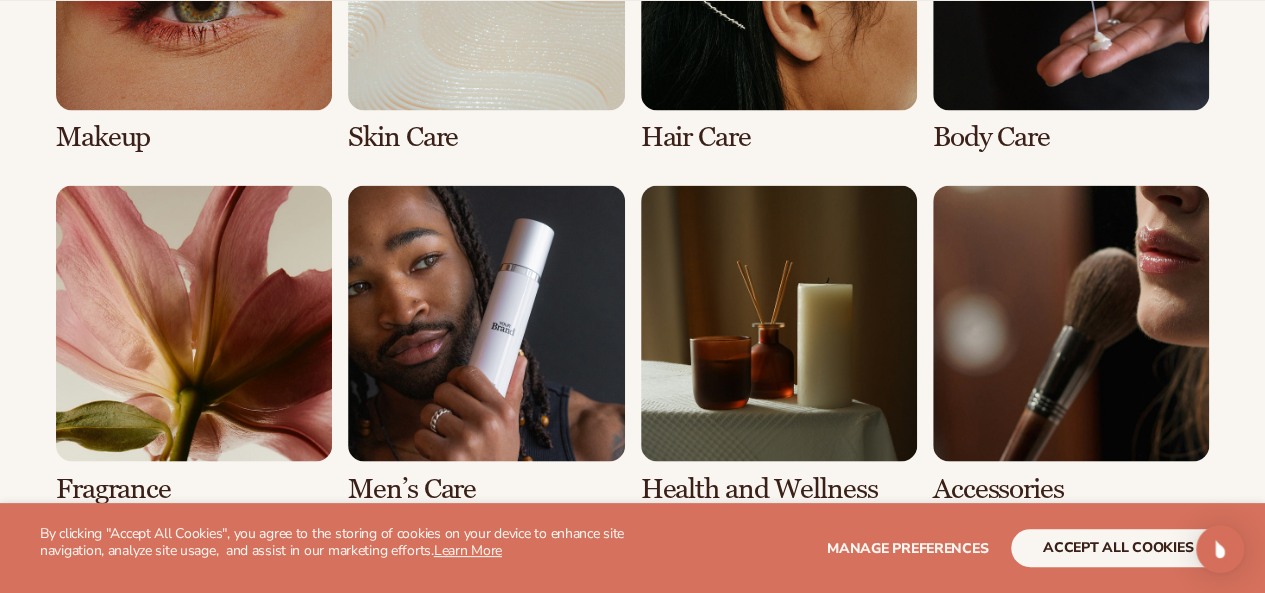 scroll, scrollTop: 1900, scrollLeft: 0, axis: vertical 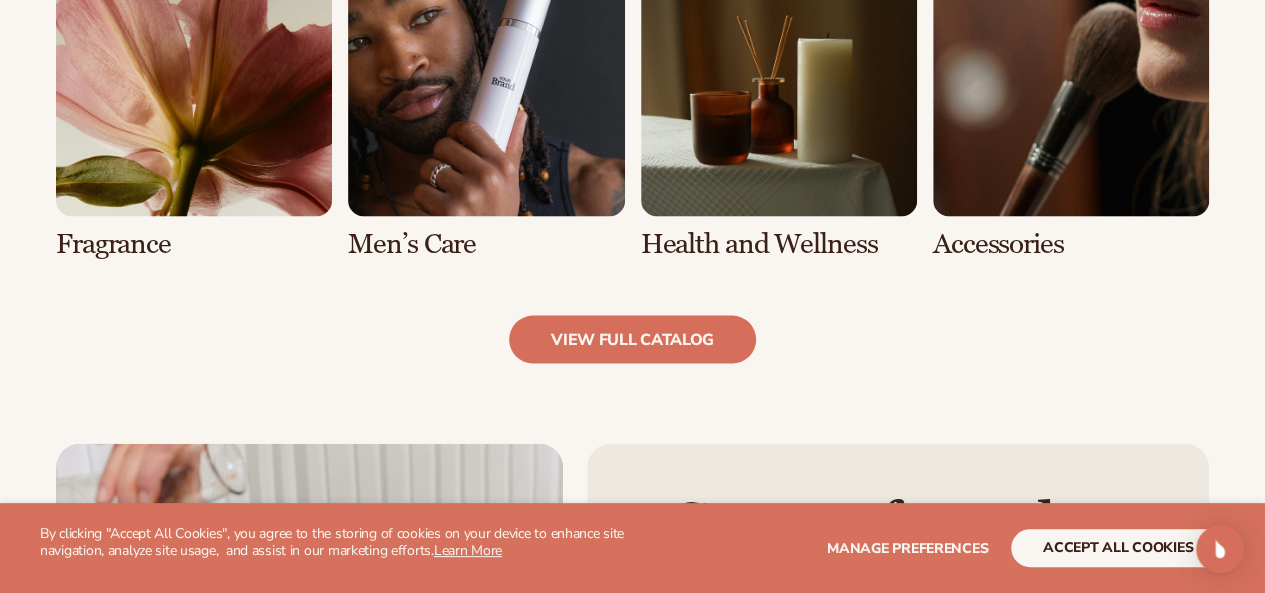 click on "view full catalog" at bounding box center (632, 340) 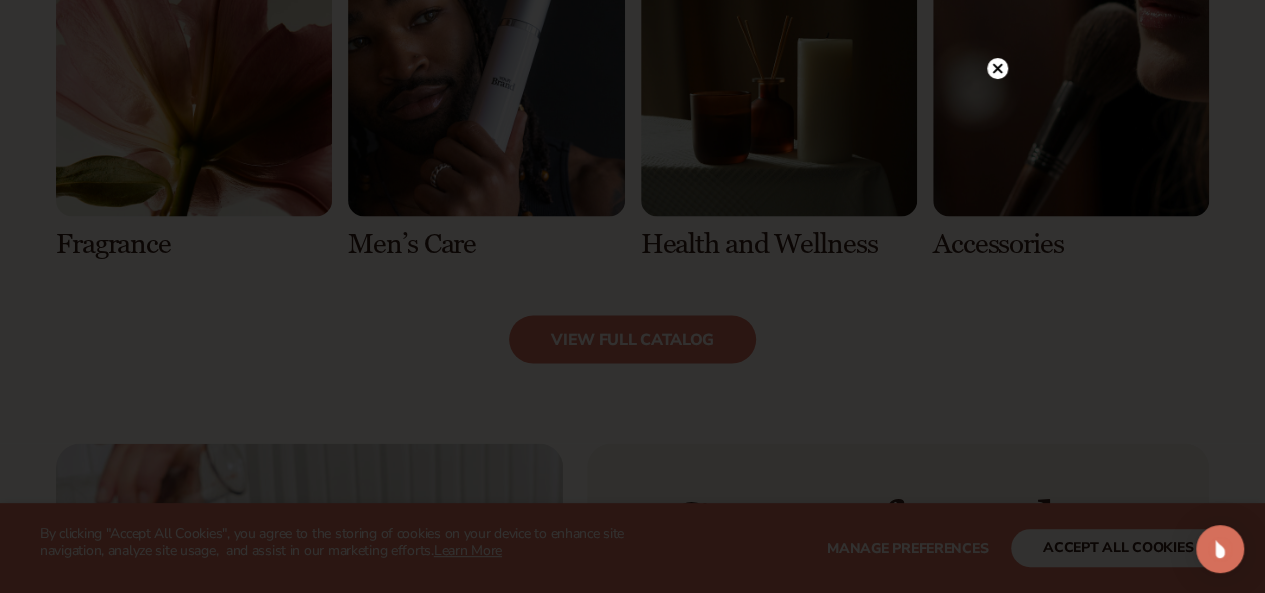 click 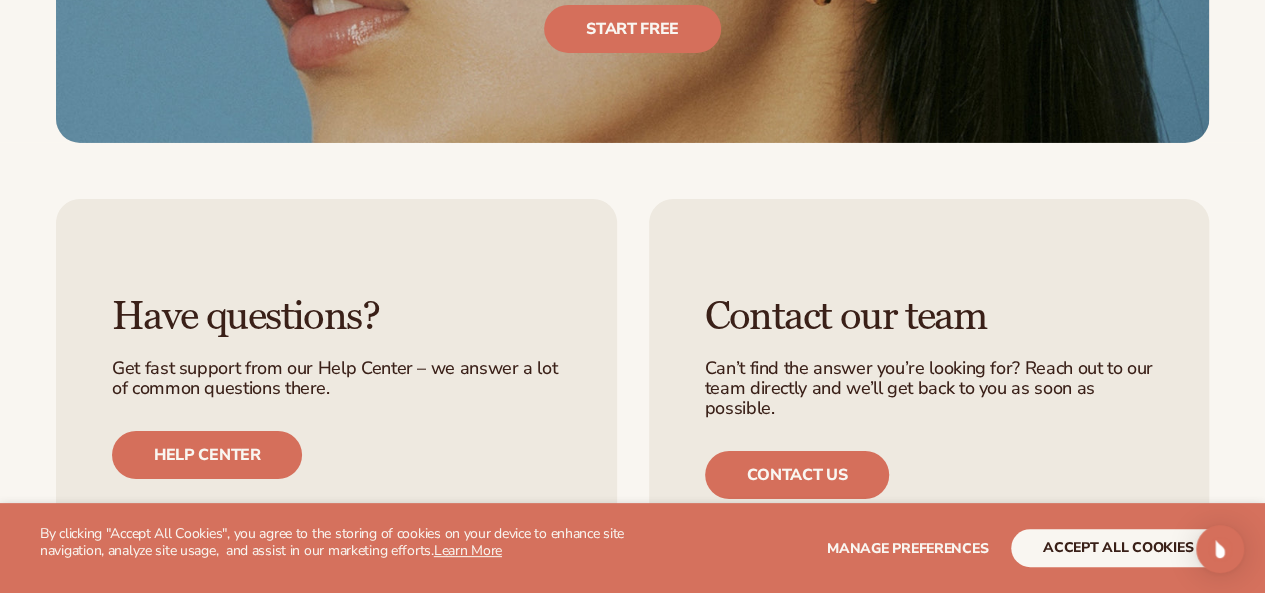 scroll, scrollTop: 3500, scrollLeft: 0, axis: vertical 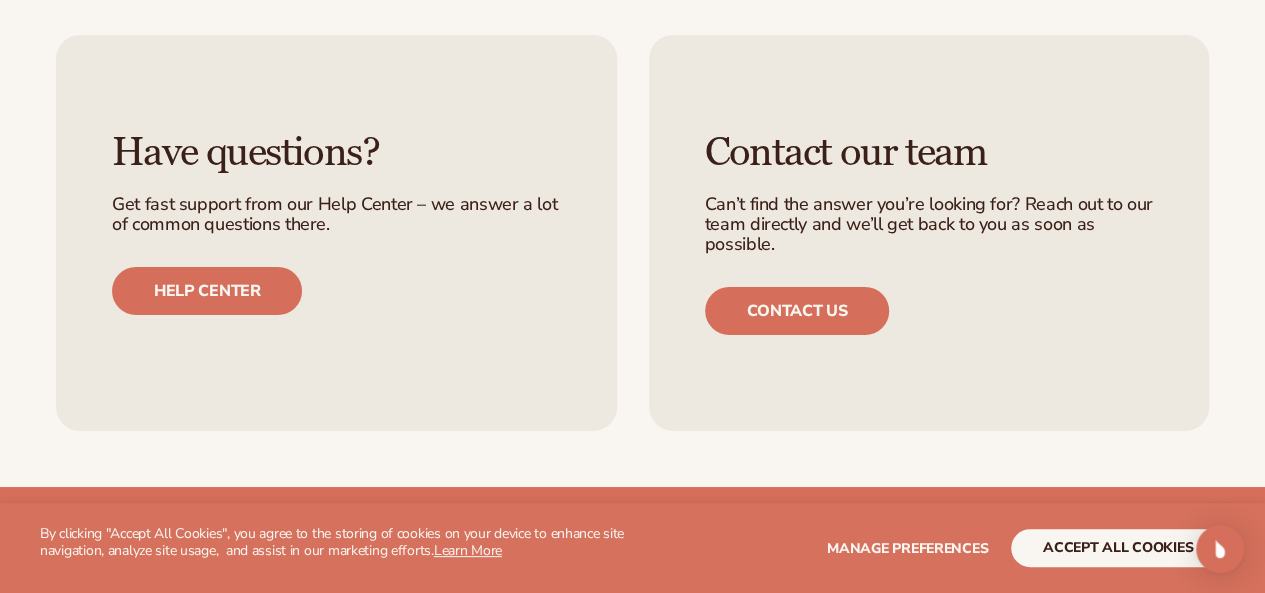 click on "Contact us" at bounding box center (797, 311) 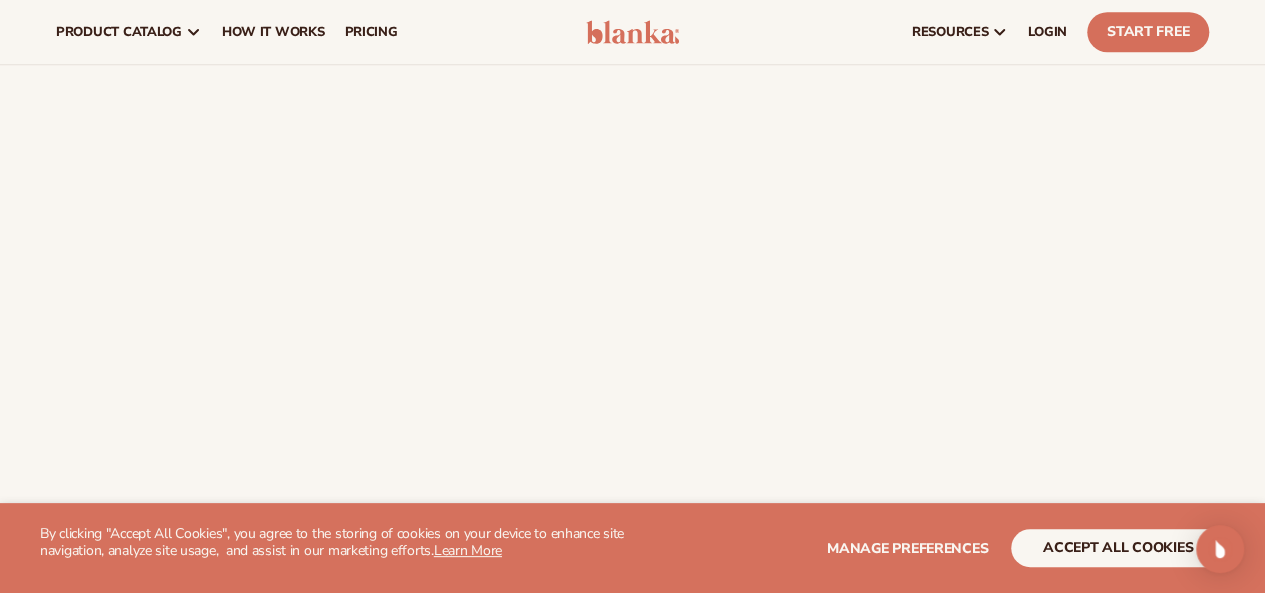 scroll, scrollTop: 800, scrollLeft: 0, axis: vertical 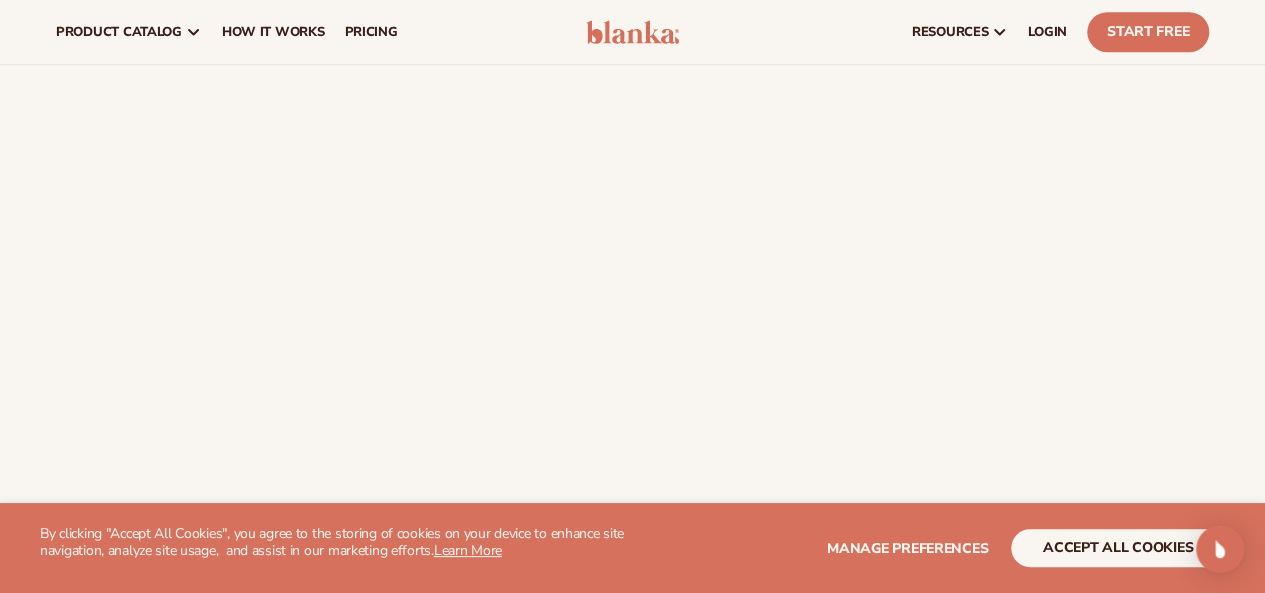 click on "pricing" at bounding box center (370, 32) 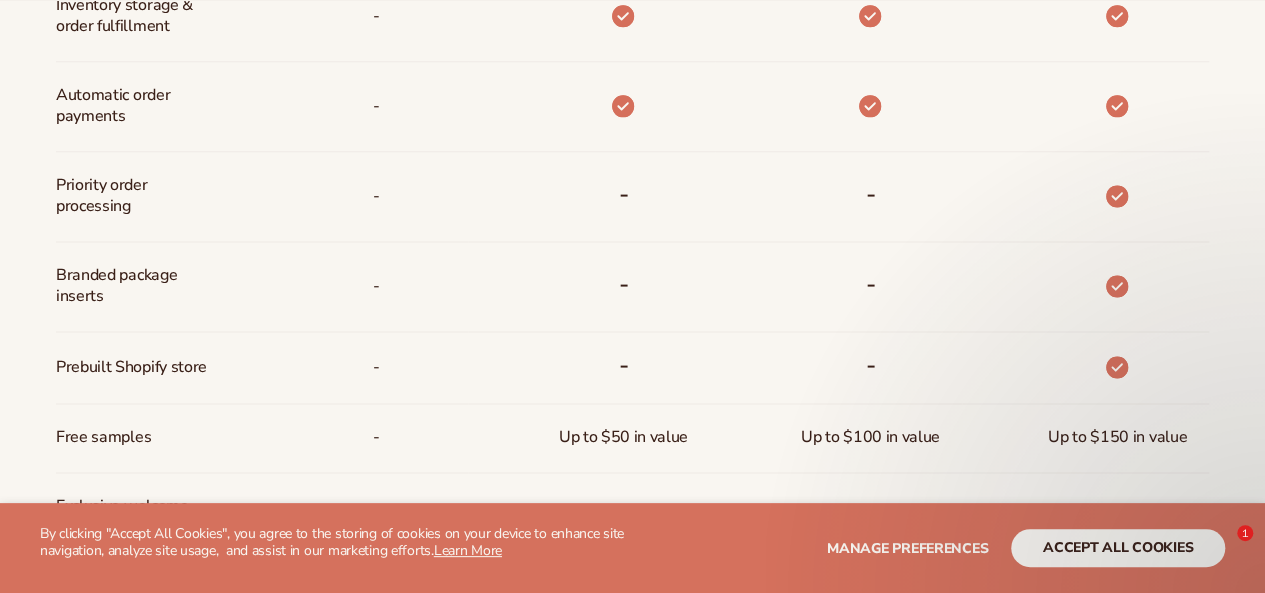 scroll, scrollTop: 1300, scrollLeft: 0, axis: vertical 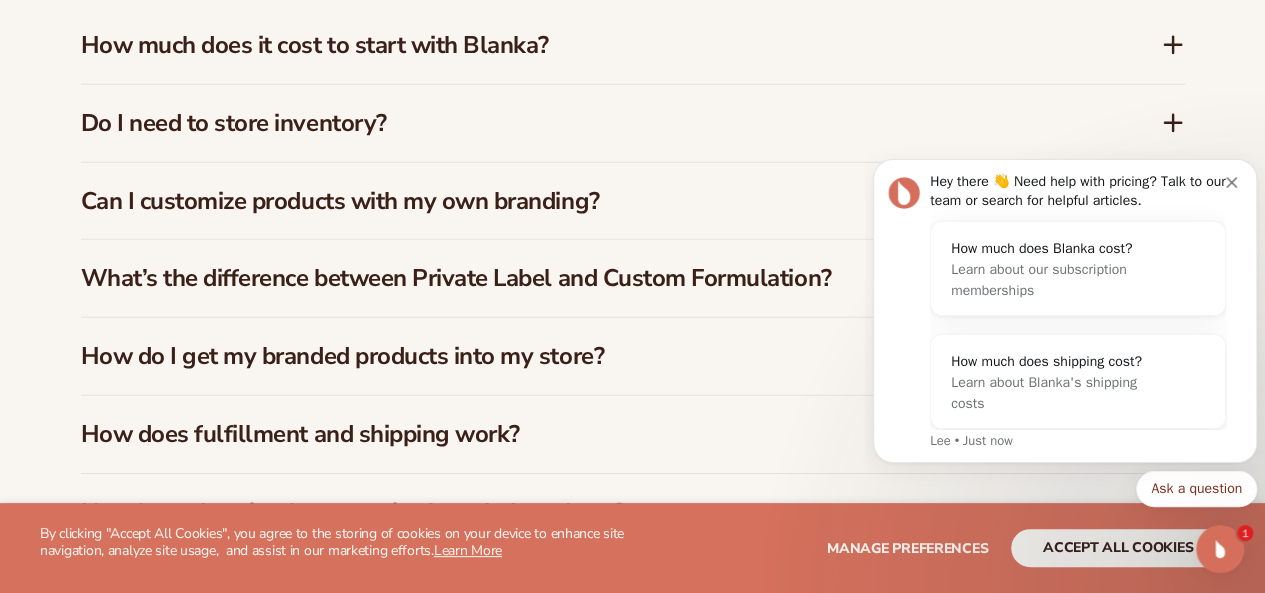 click 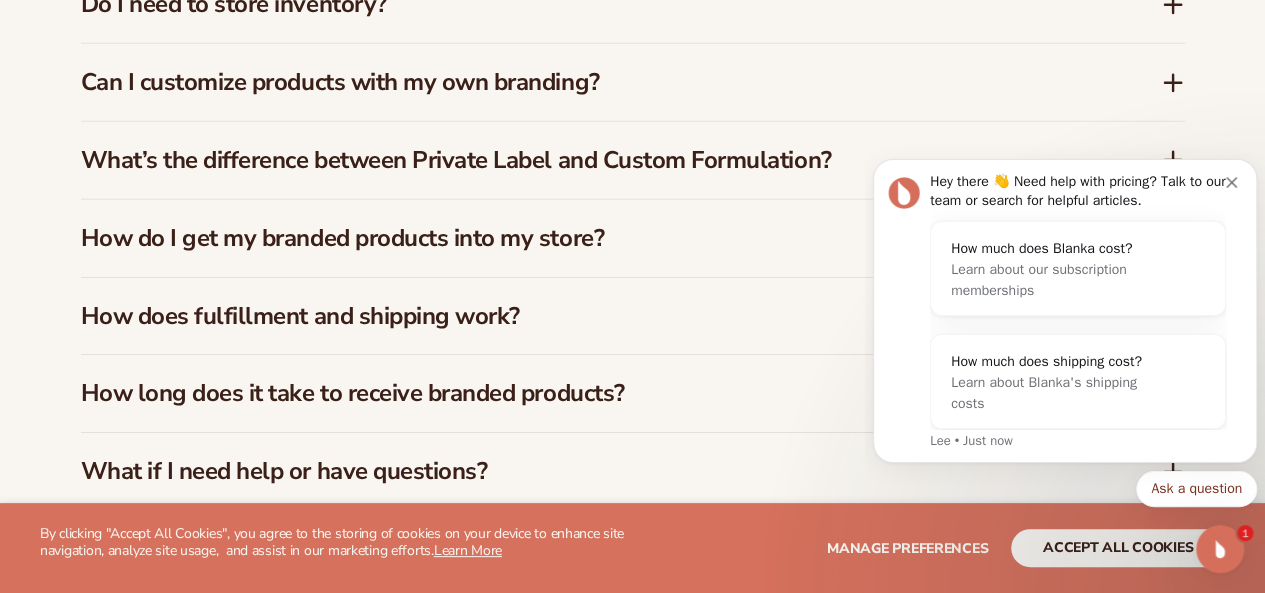 scroll, scrollTop: 3100, scrollLeft: 0, axis: vertical 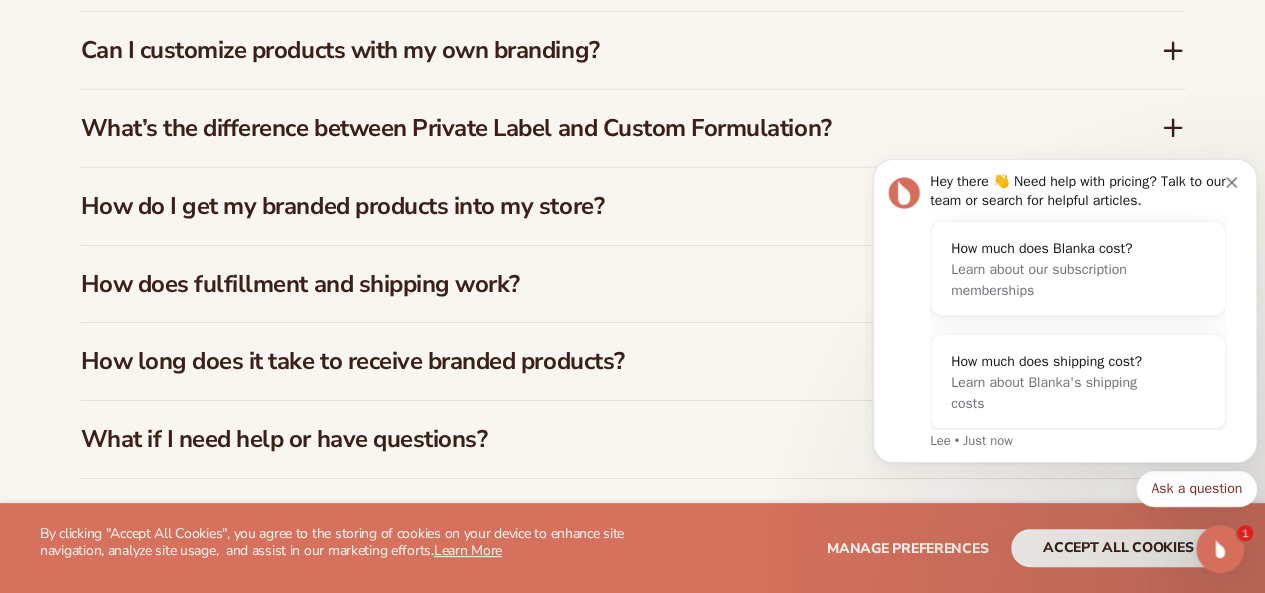 click 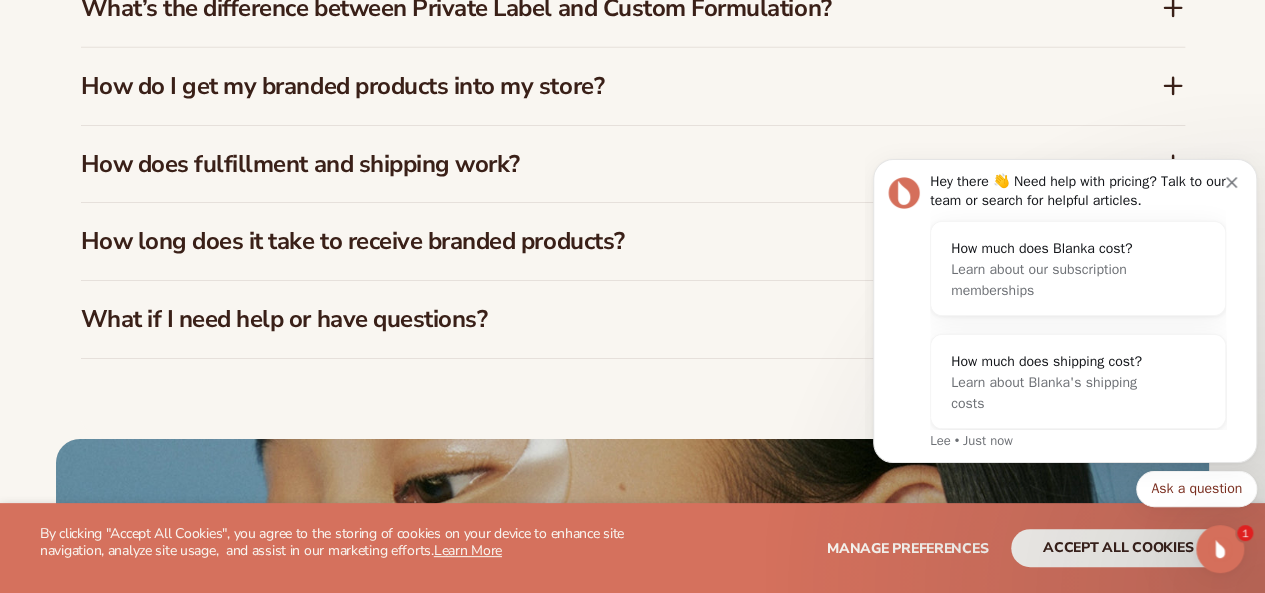 scroll, scrollTop: 3250, scrollLeft: 0, axis: vertical 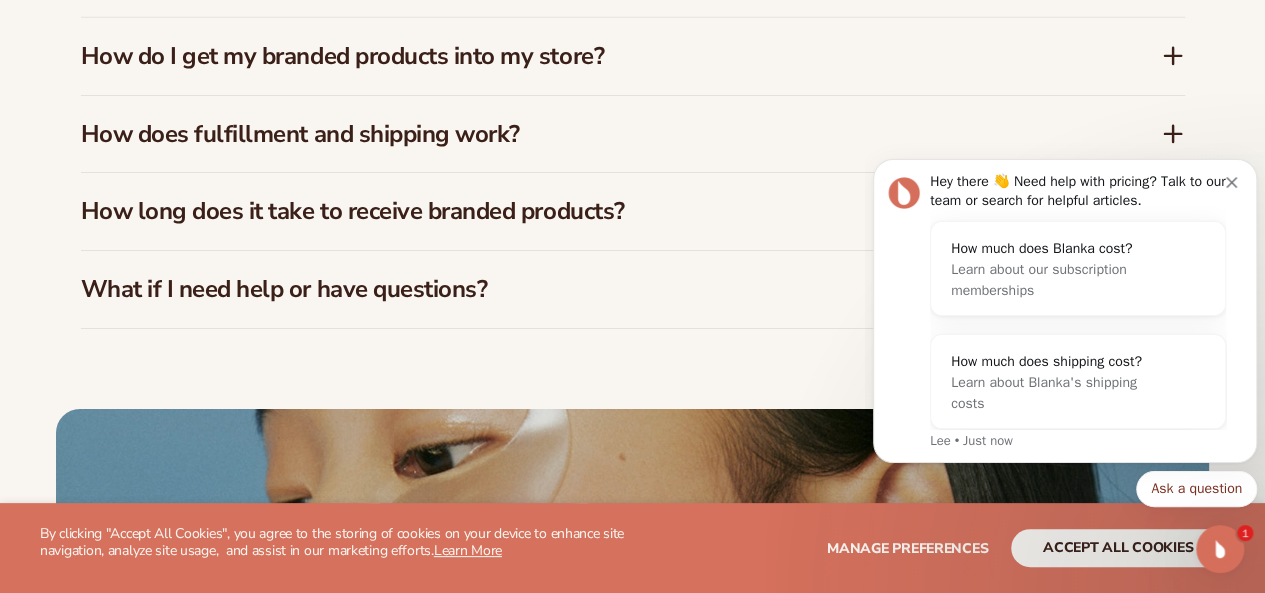 click 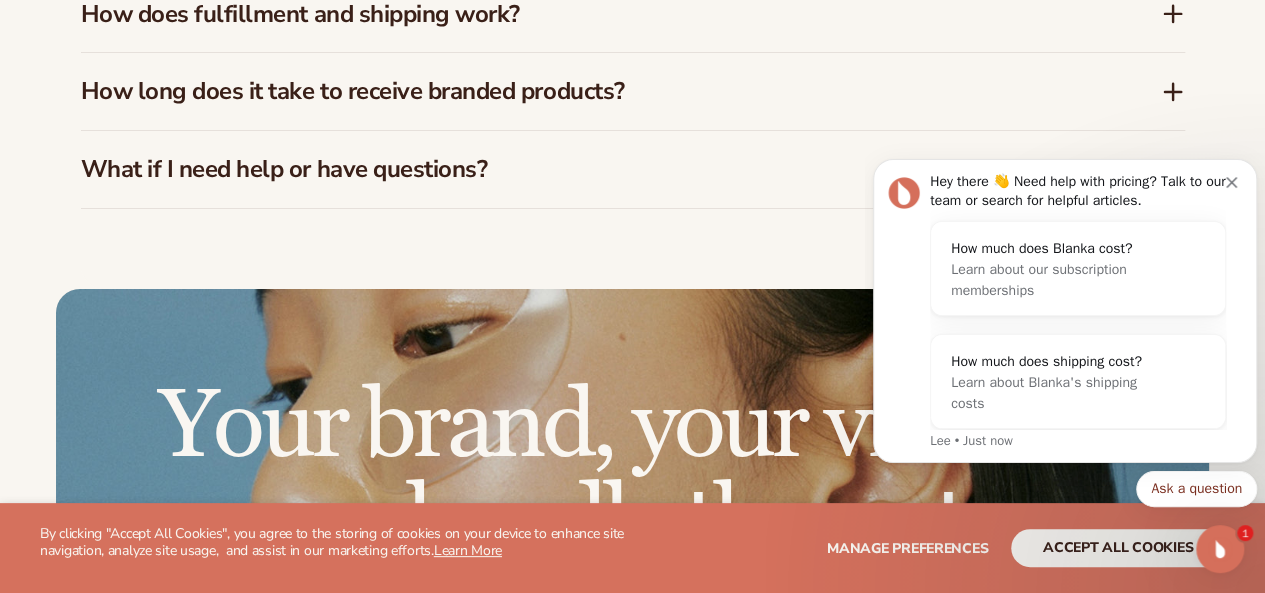 scroll, scrollTop: 3401, scrollLeft: 0, axis: vertical 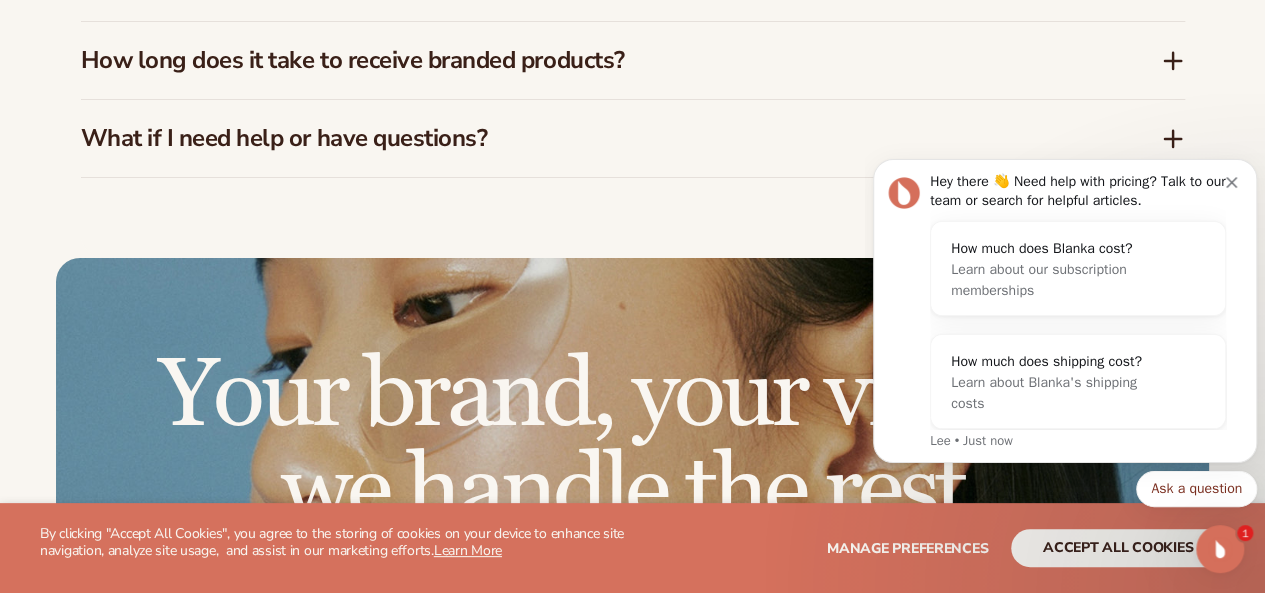 click on "How long does it take to receive branded products?" at bounding box center [621, 60] 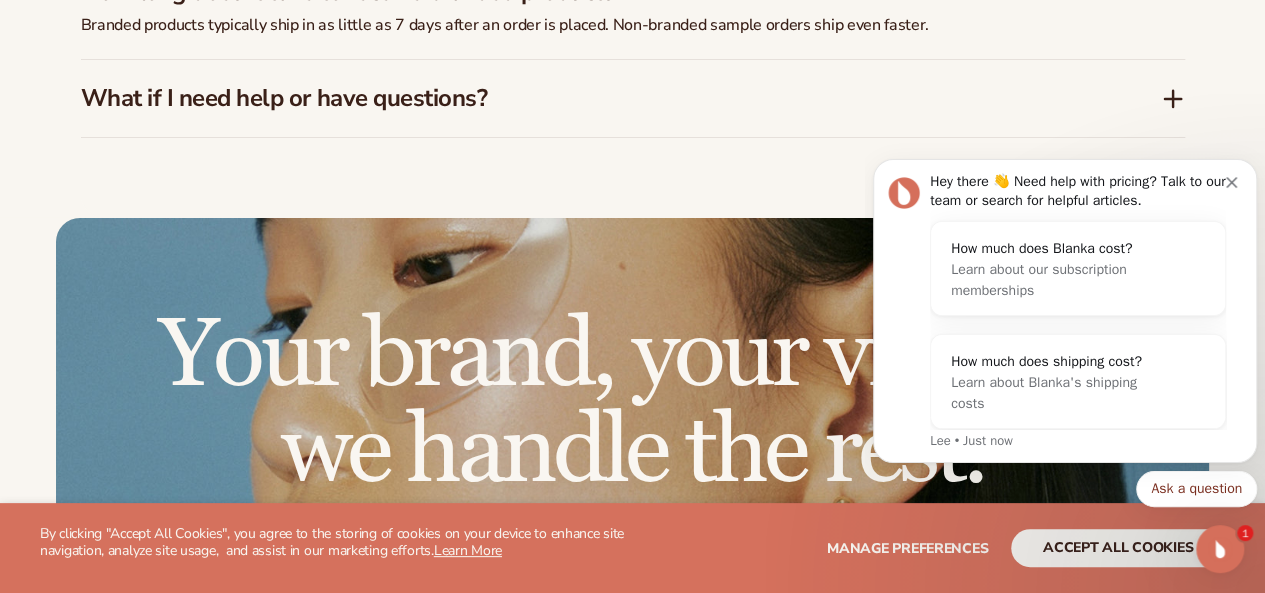 scroll, scrollTop: 3451, scrollLeft: 0, axis: vertical 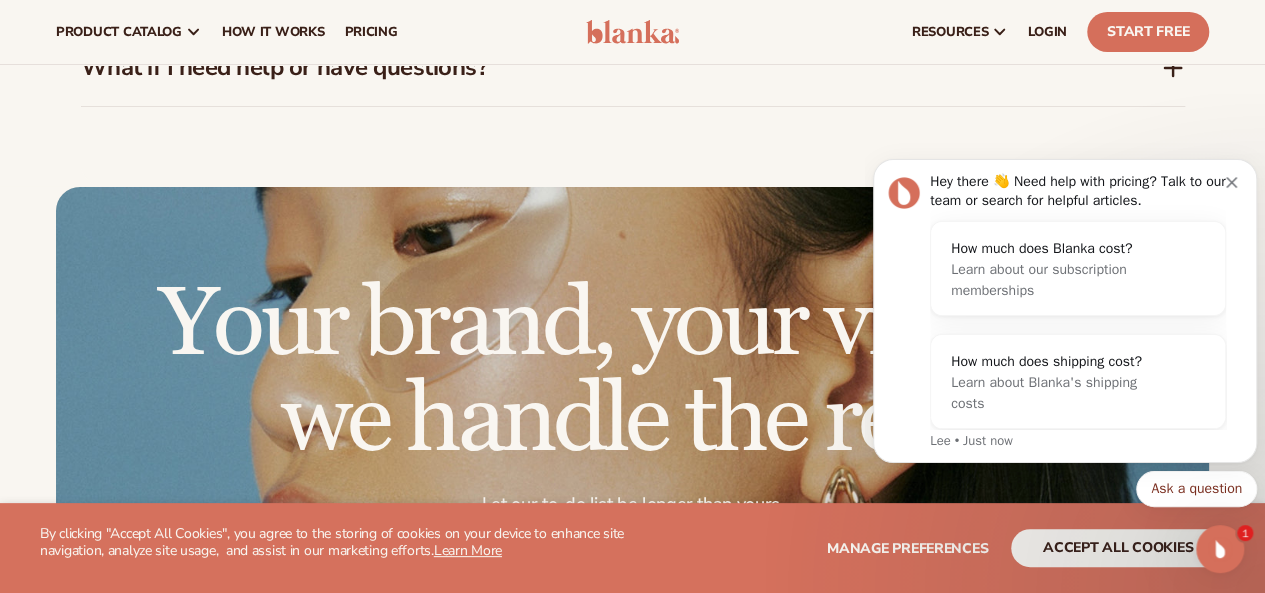 click 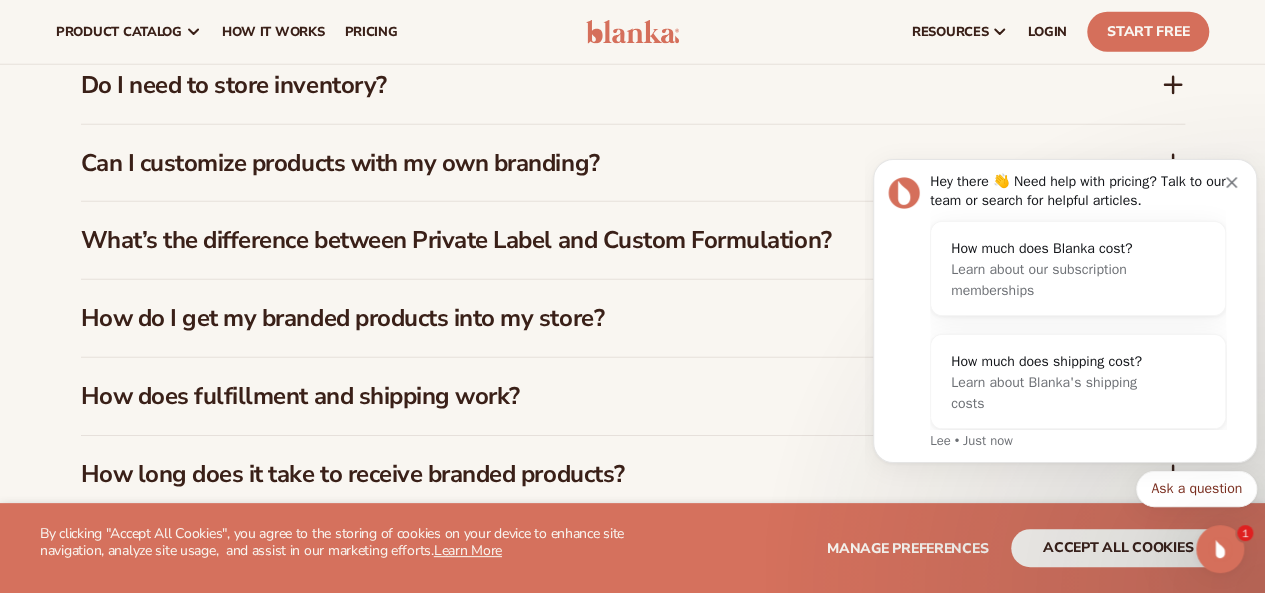 scroll, scrollTop: 2767, scrollLeft: 0, axis: vertical 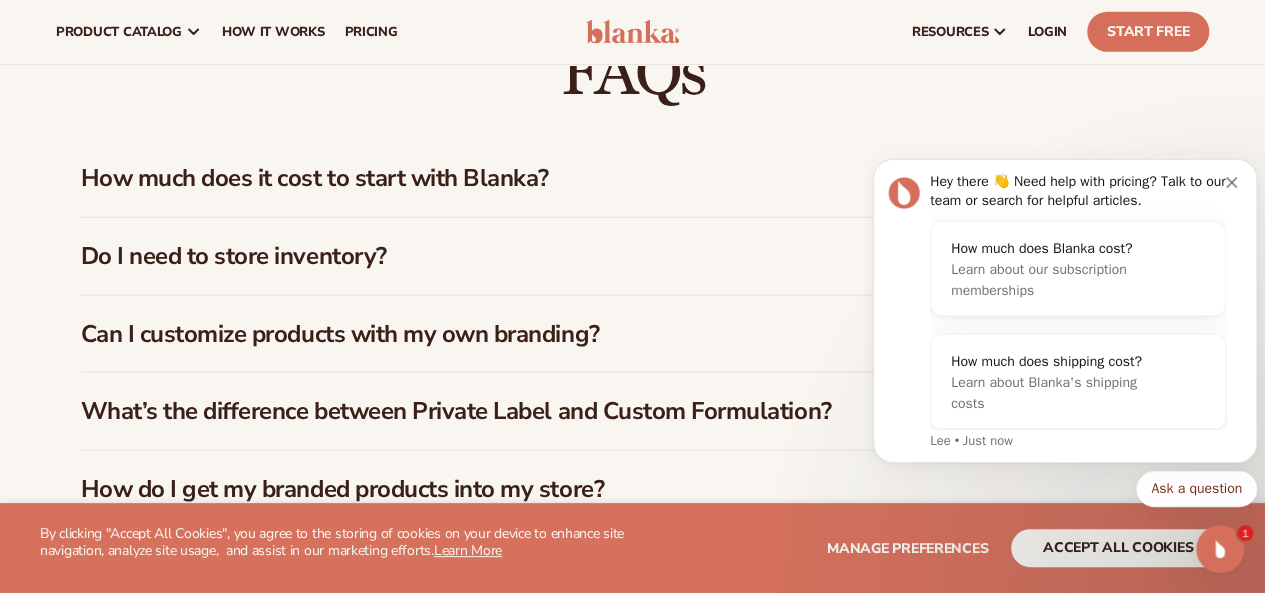 click 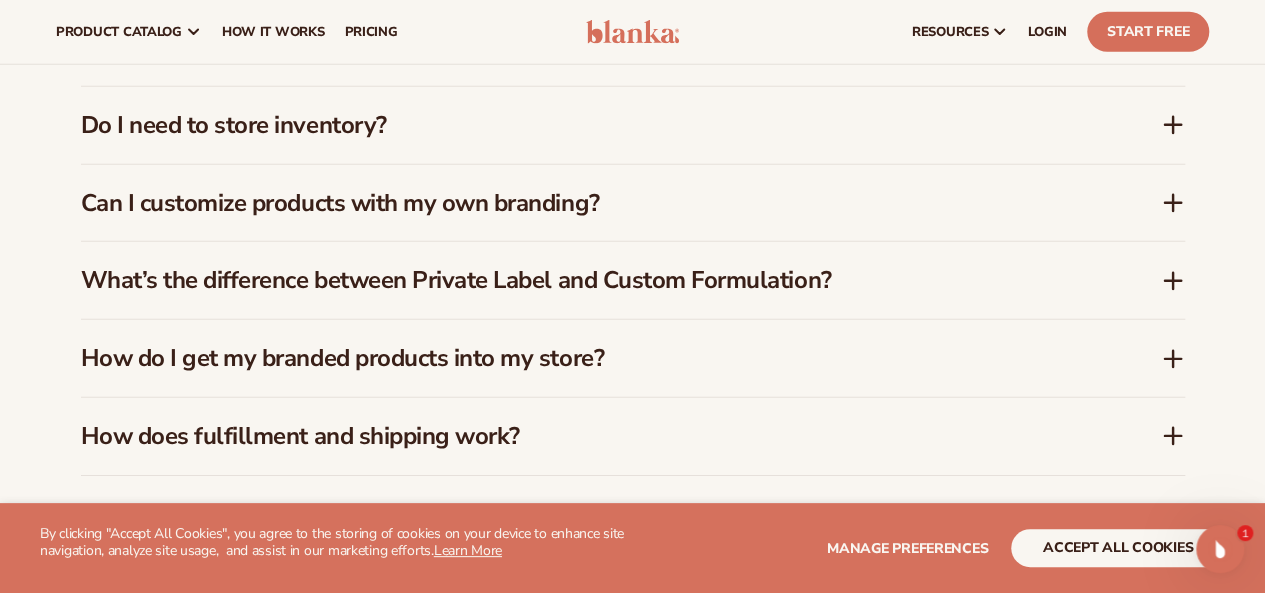 scroll, scrollTop: 2867, scrollLeft: 0, axis: vertical 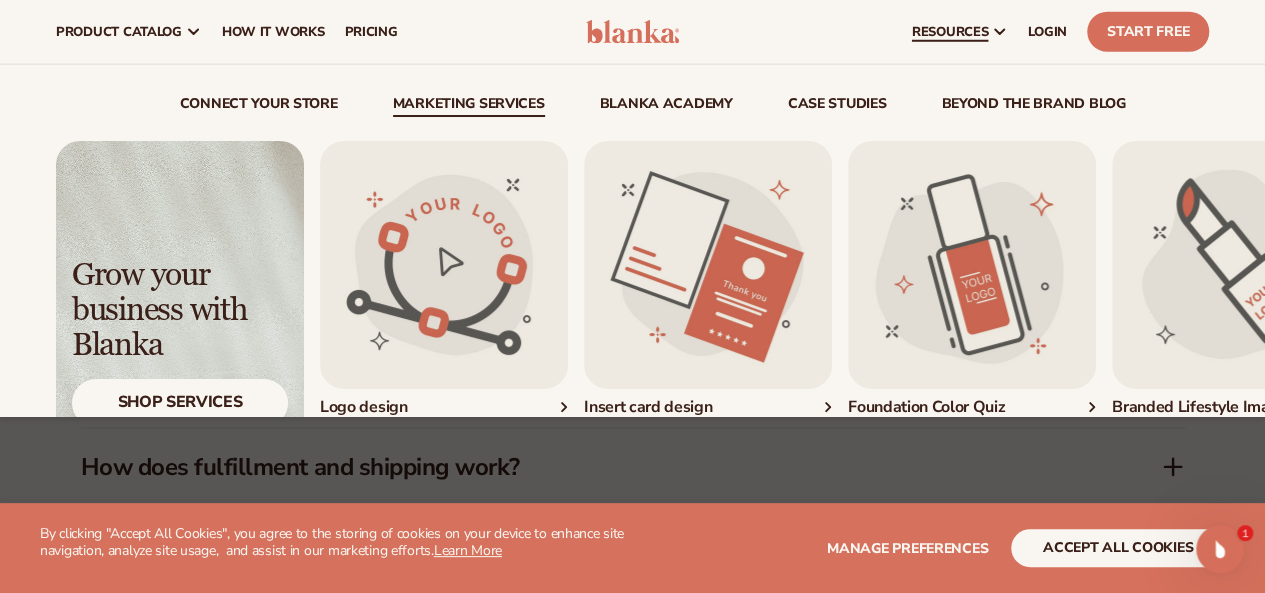 click on "Marketing services" at bounding box center (469, 107) 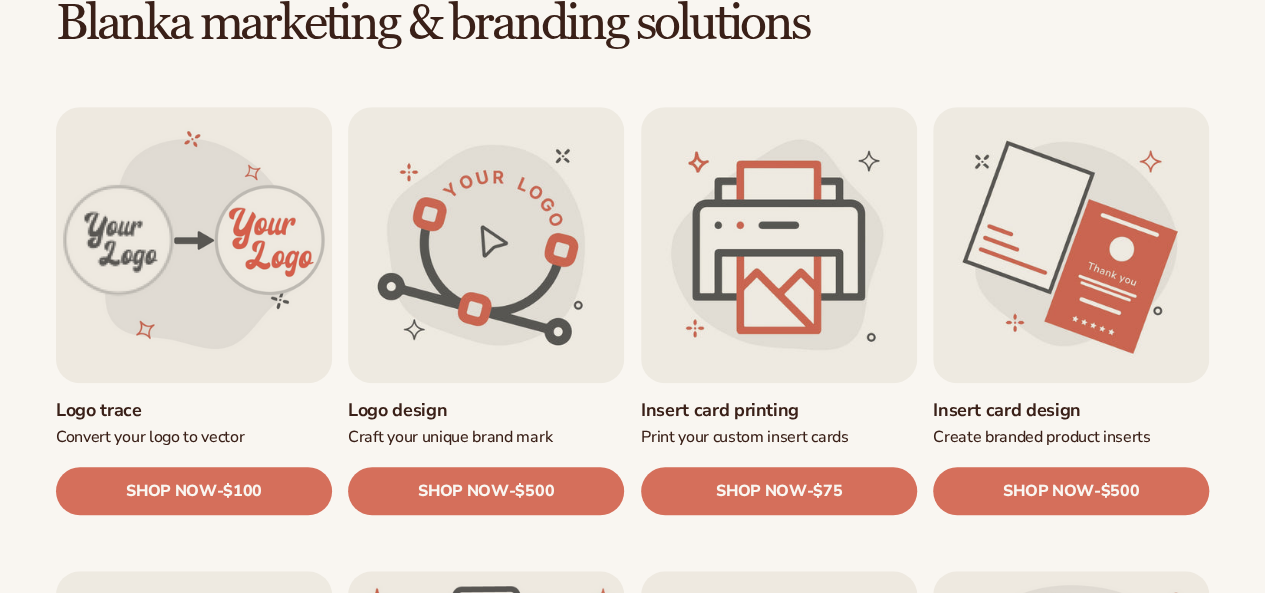 scroll, scrollTop: 700, scrollLeft: 0, axis: vertical 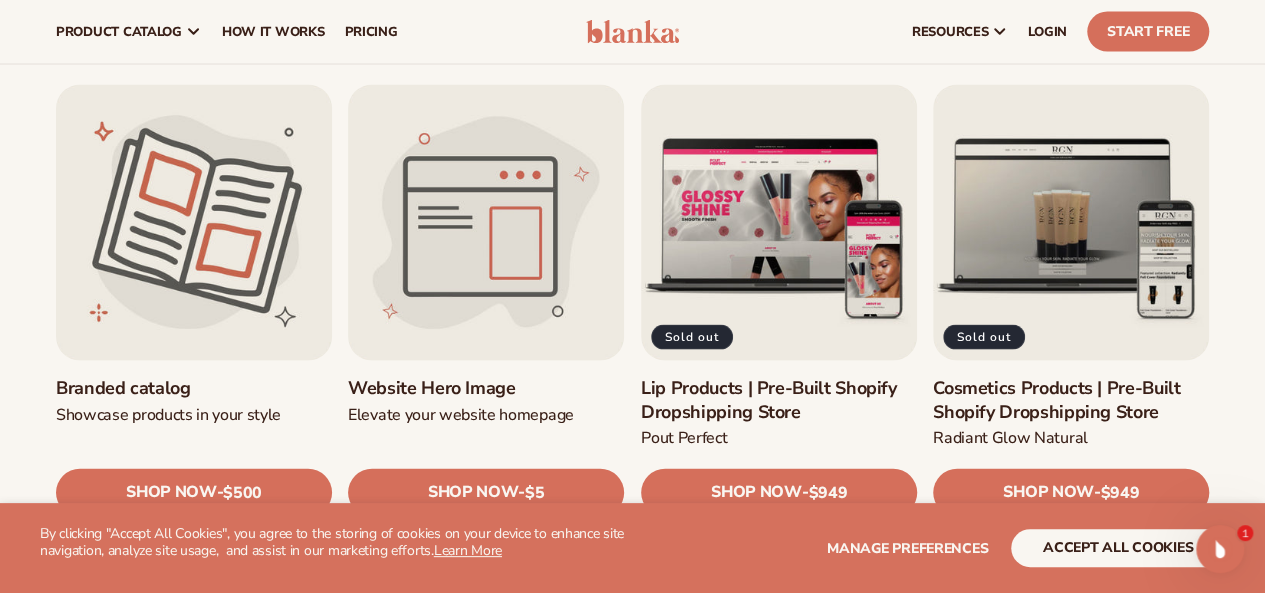 click on "Branded catalog" at bounding box center [194, 388] 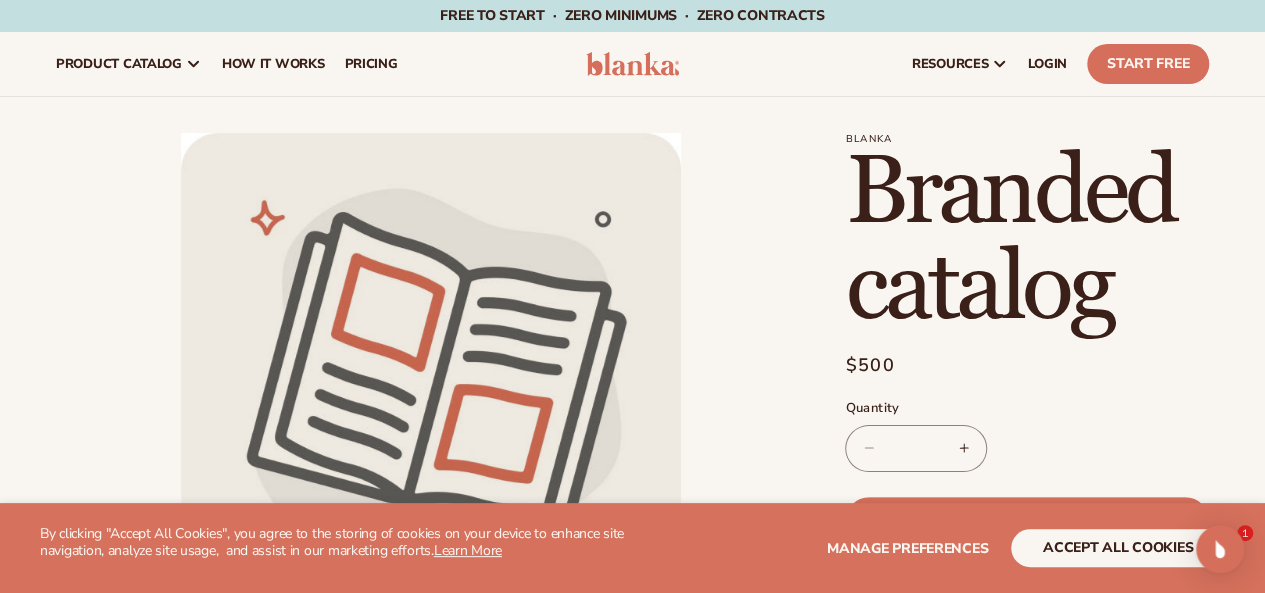 scroll, scrollTop: 300, scrollLeft: 0, axis: vertical 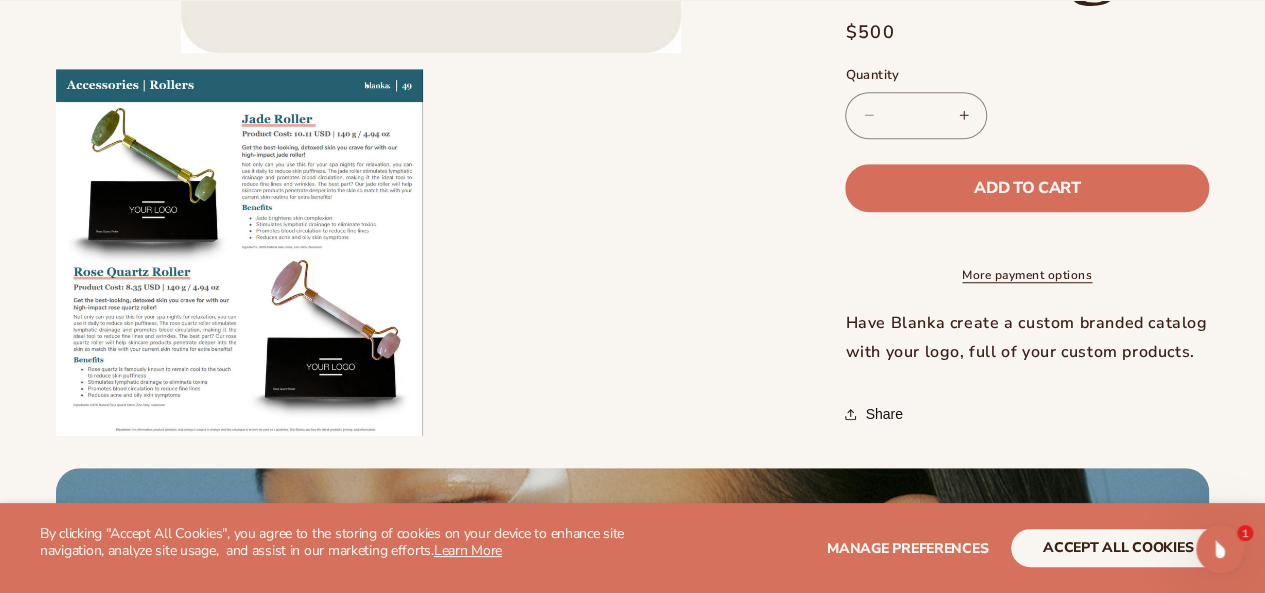 click on "Increase quantity for Branded catalog" at bounding box center [963, 114] 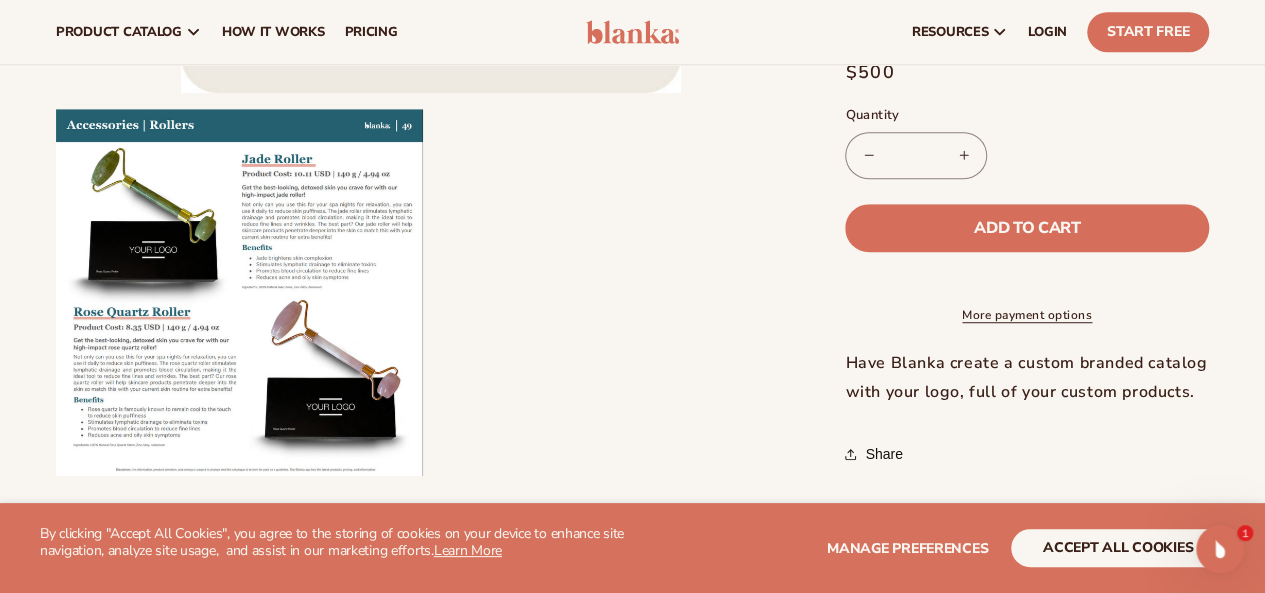 scroll, scrollTop: 500, scrollLeft: 0, axis: vertical 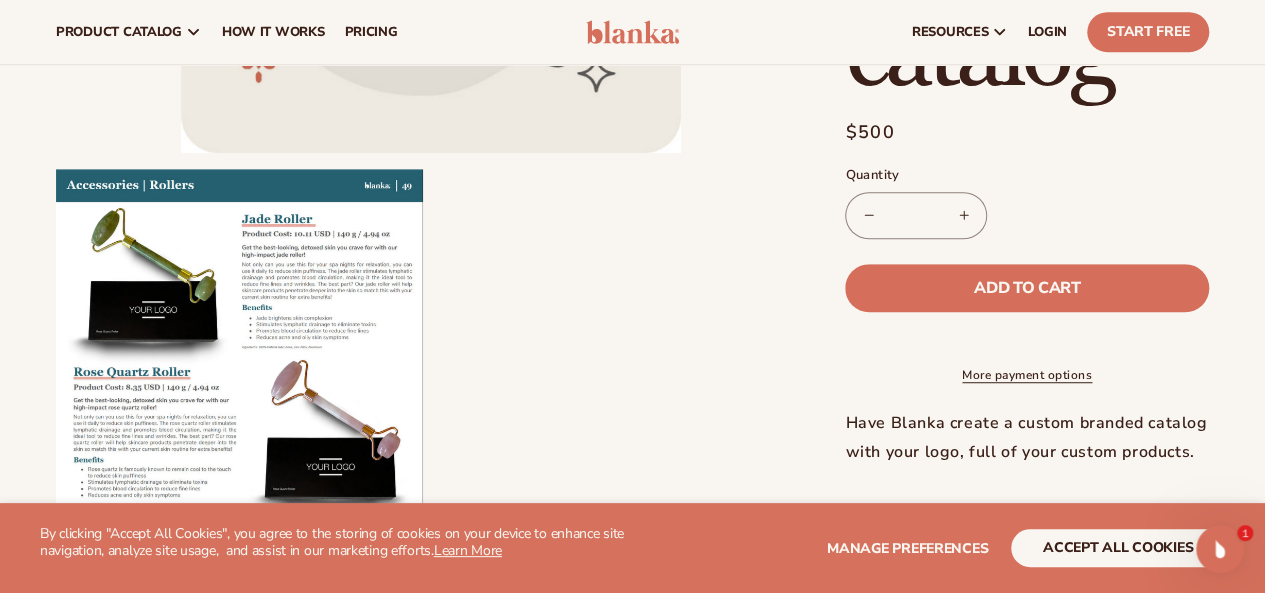 click on "Decrease quantity for Branded catalog" at bounding box center [868, 214] 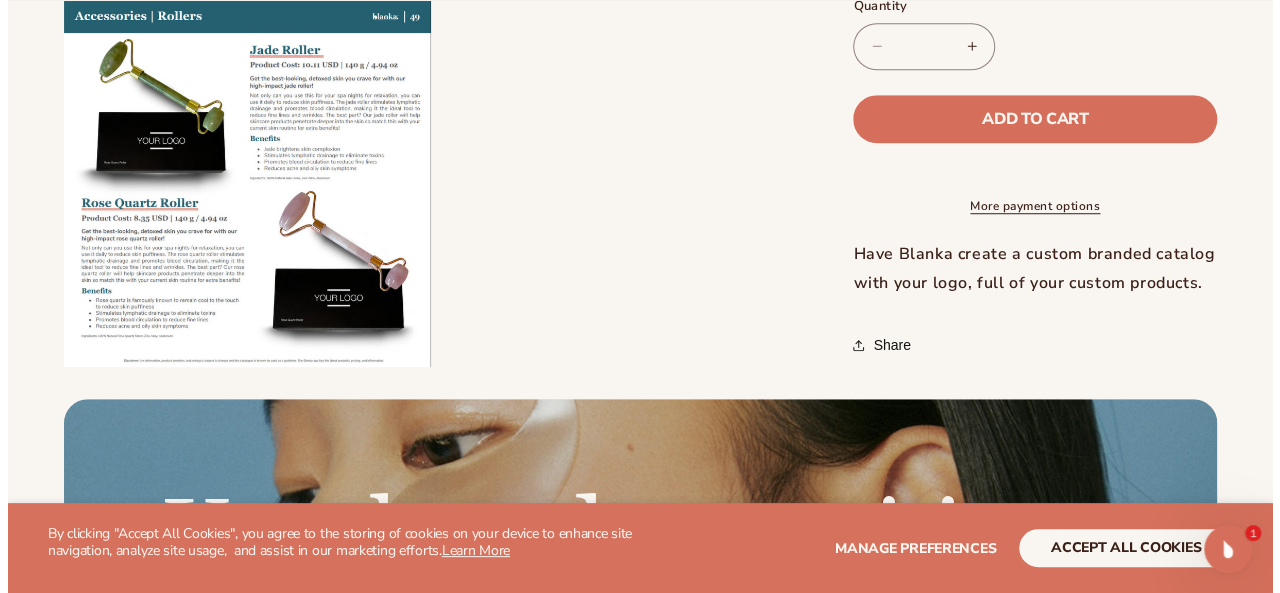 scroll, scrollTop: 700, scrollLeft: 0, axis: vertical 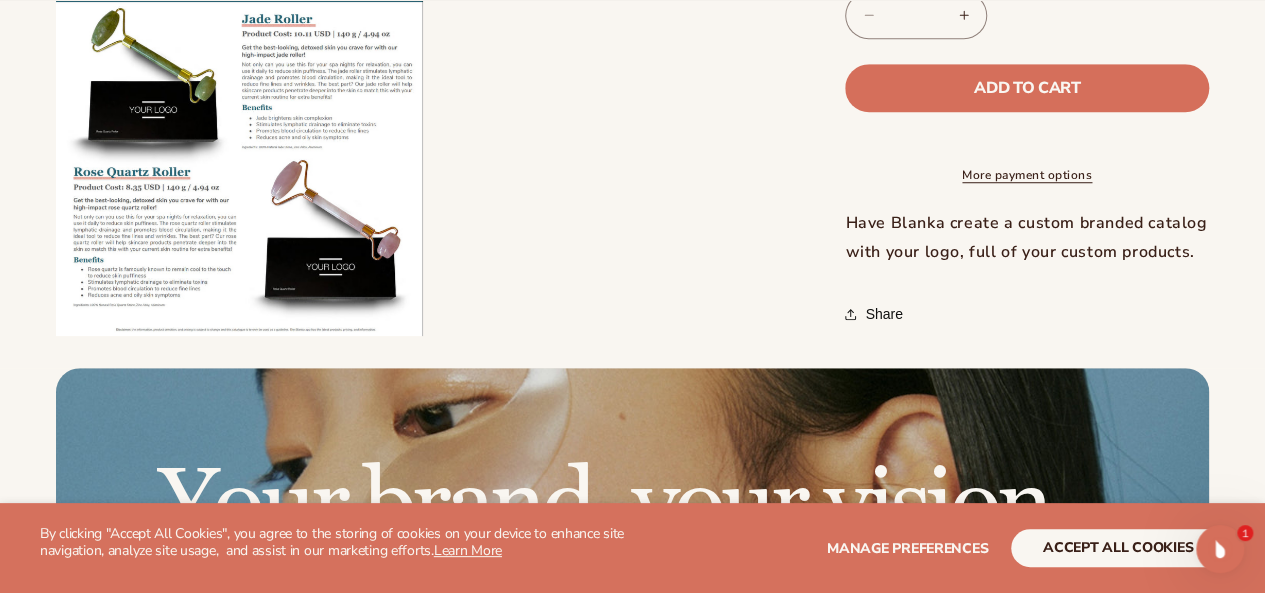 click on "Open media 2 in modal" at bounding box center (56, 336) 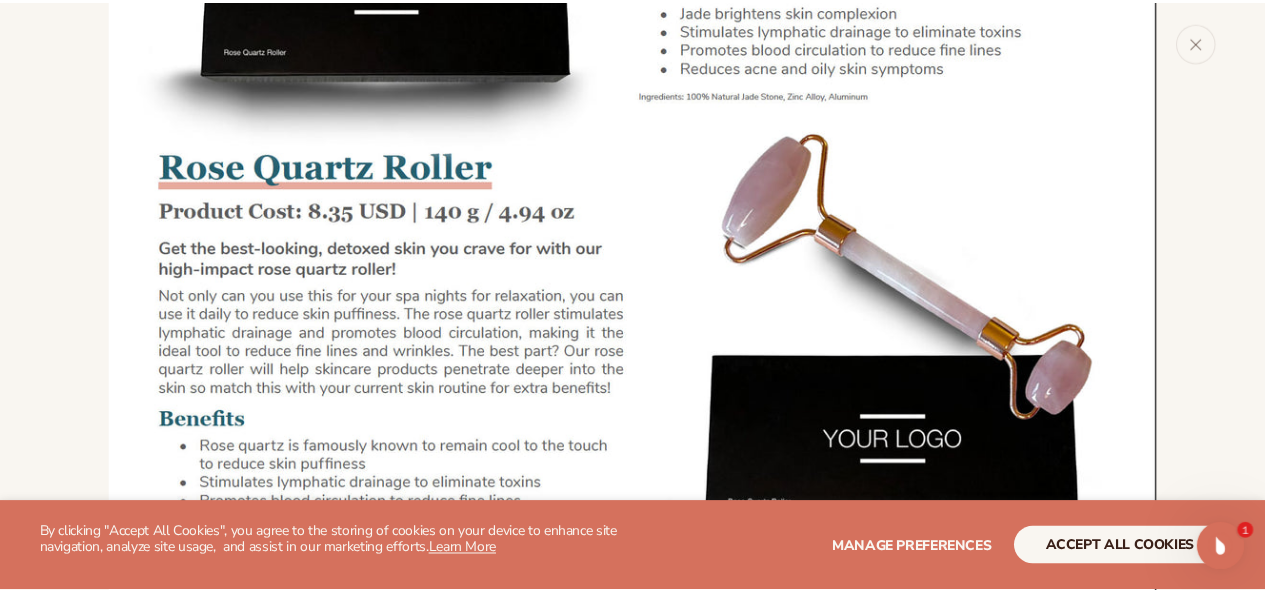 scroll, scrollTop: 1546, scrollLeft: 0, axis: vertical 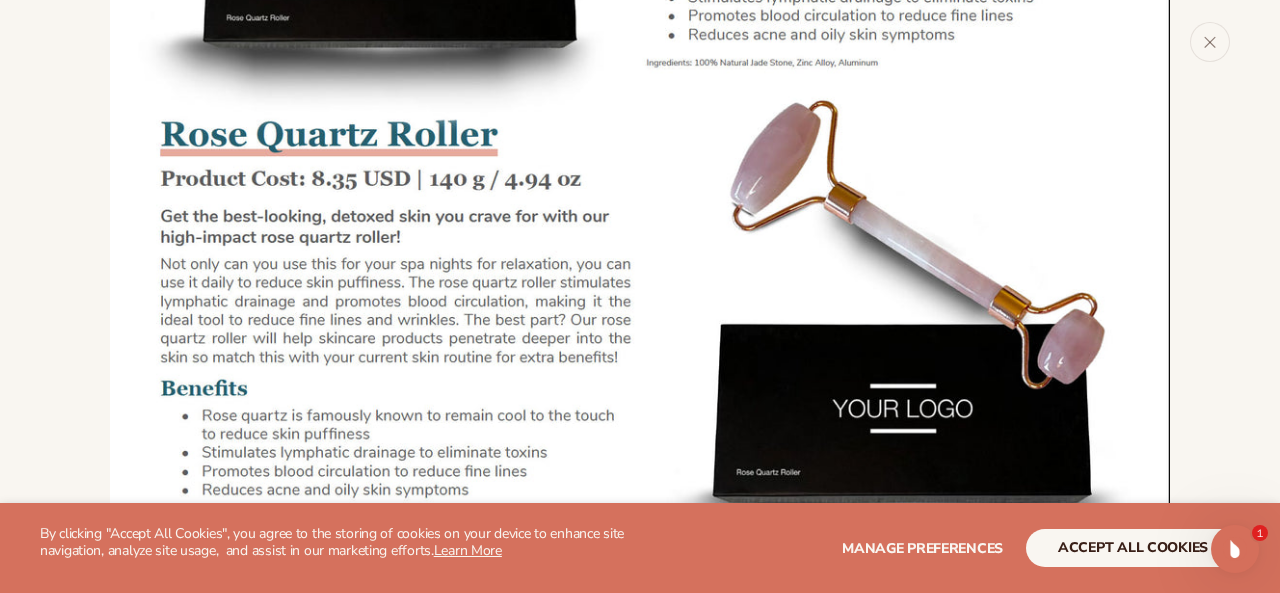 click 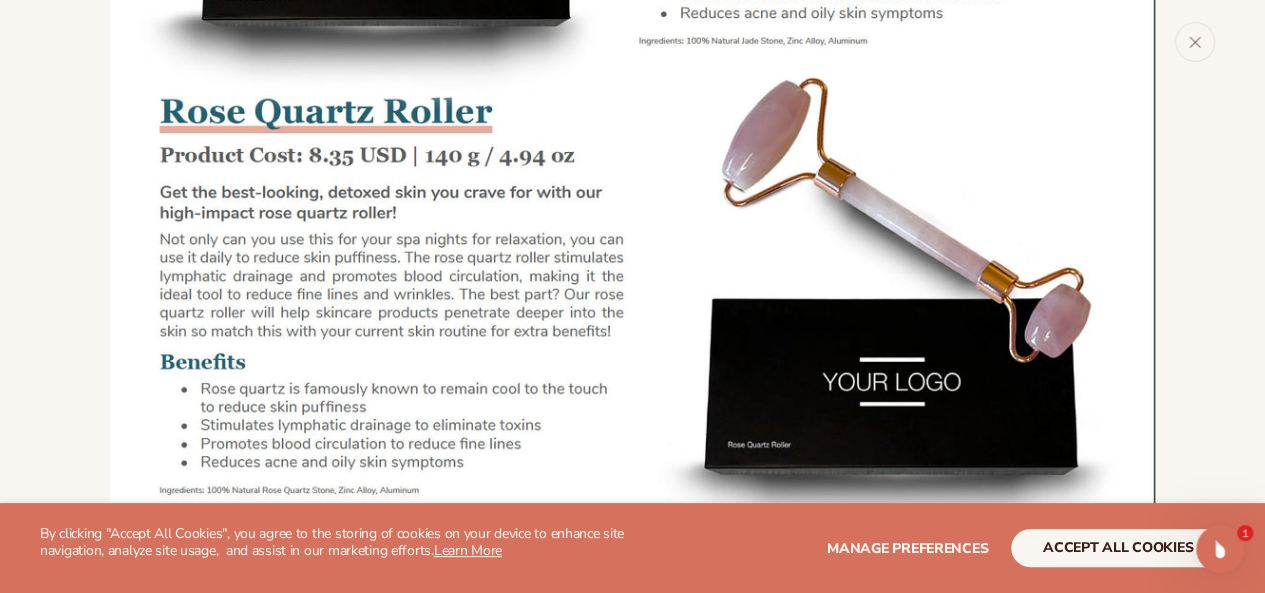 scroll, scrollTop: 1515, scrollLeft: 0, axis: vertical 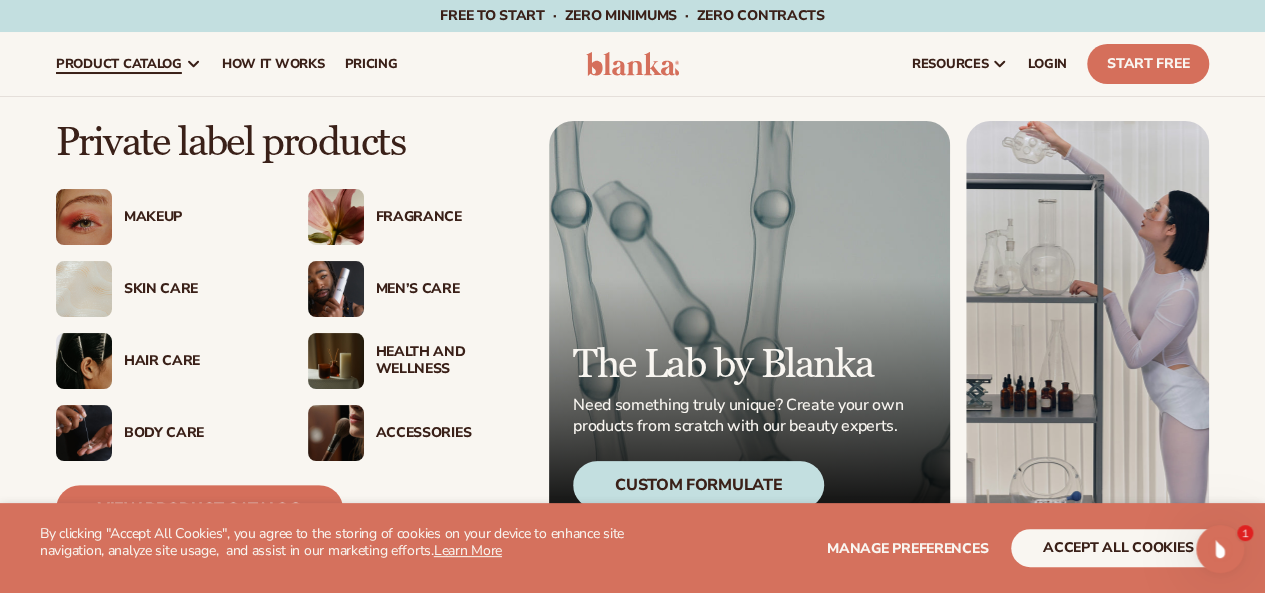 click at bounding box center [84, 217] 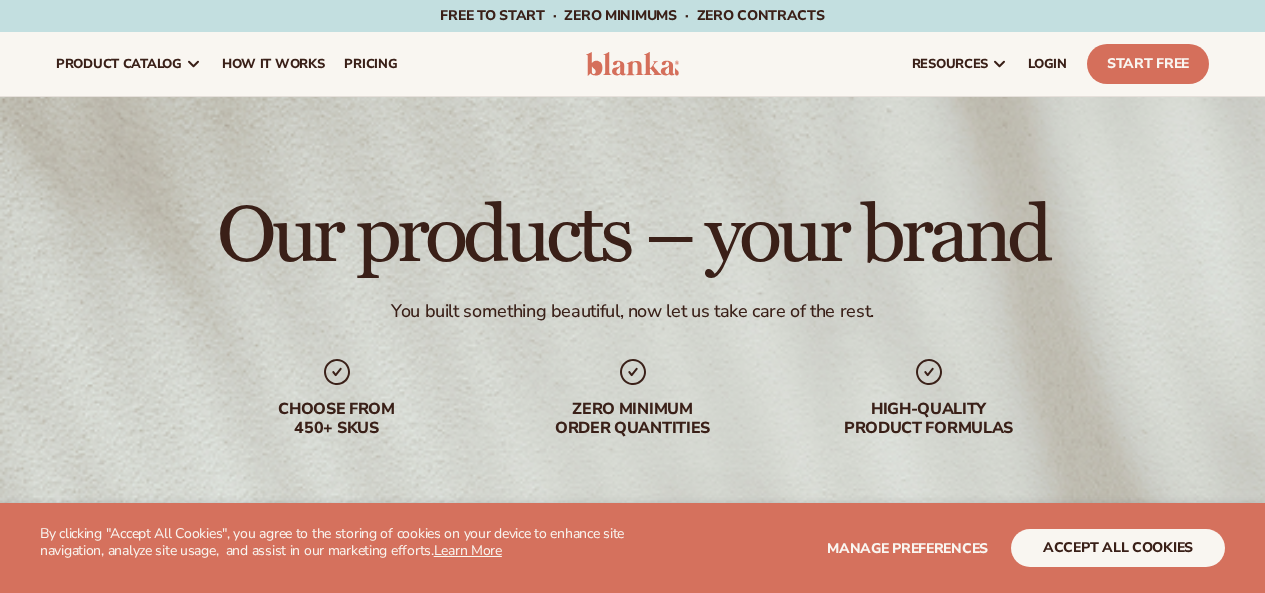 scroll, scrollTop: 0, scrollLeft: 0, axis: both 